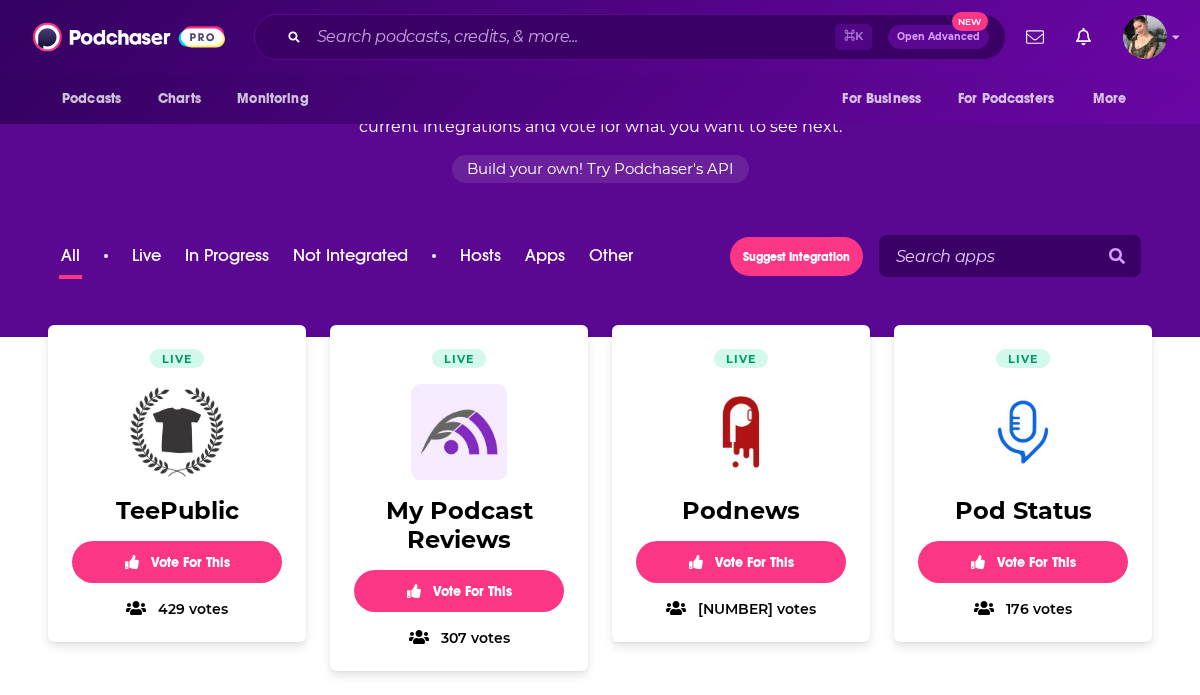 scroll, scrollTop: 0, scrollLeft: 0, axis: both 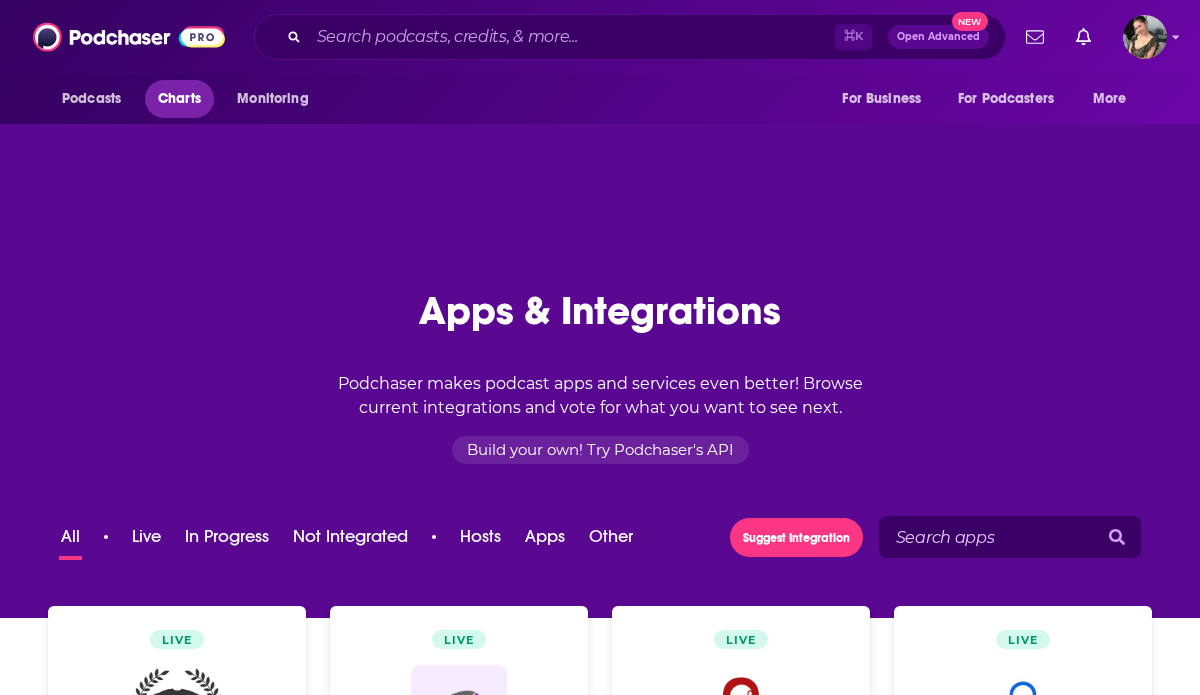 click on "Charts" at bounding box center [179, 99] 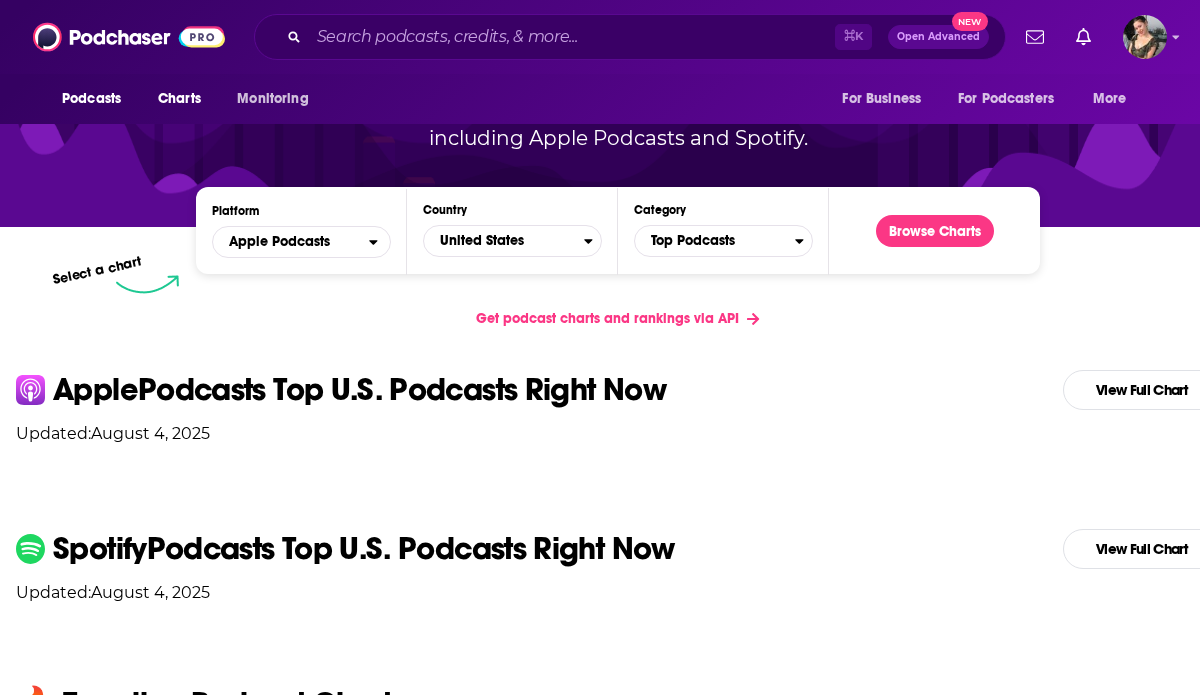 scroll, scrollTop: 0, scrollLeft: 0, axis: both 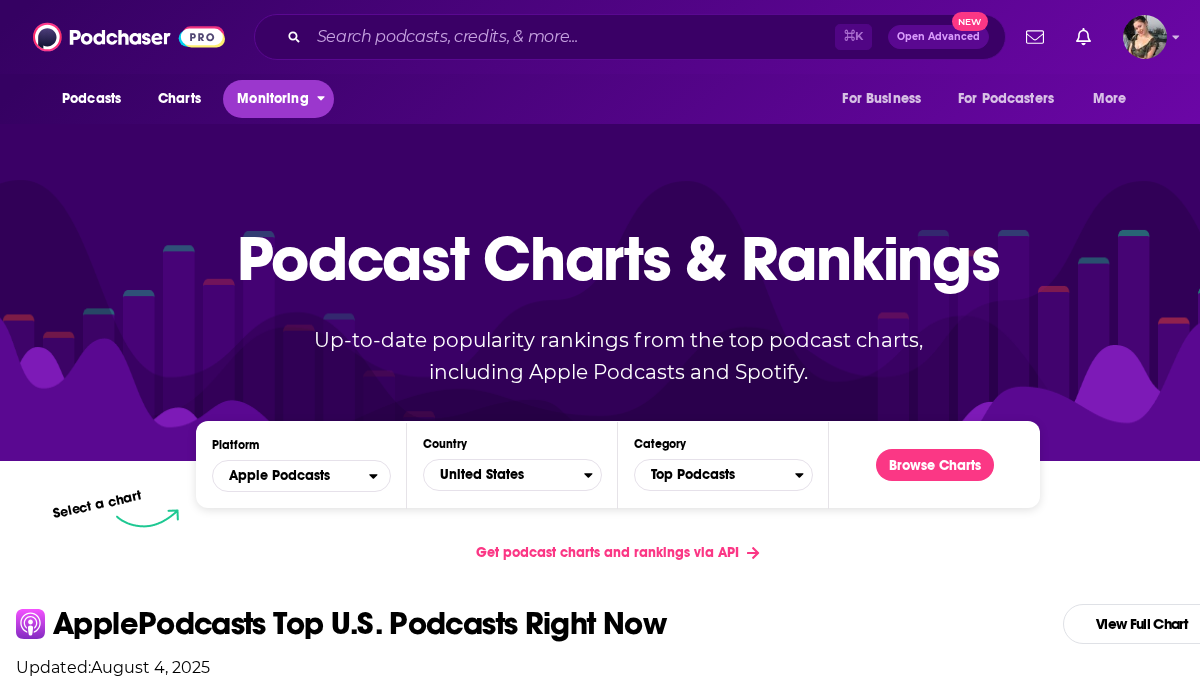 click on "Monitoring" at bounding box center [272, 99] 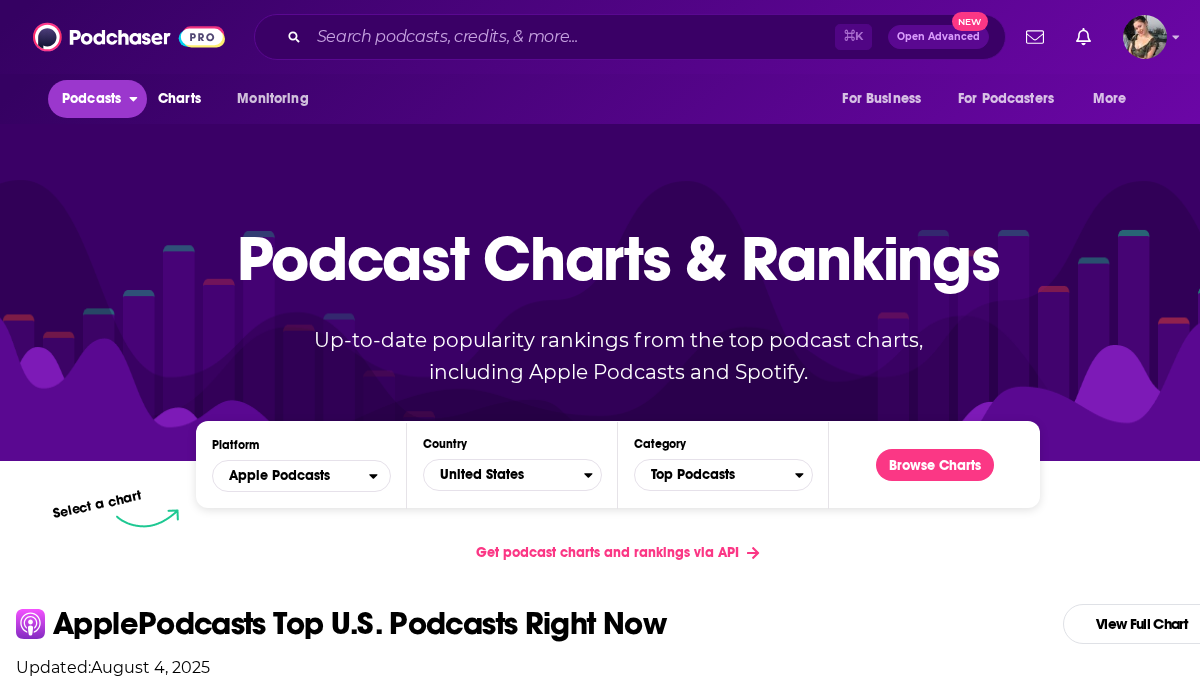 click on "Podcasts" at bounding box center [91, 99] 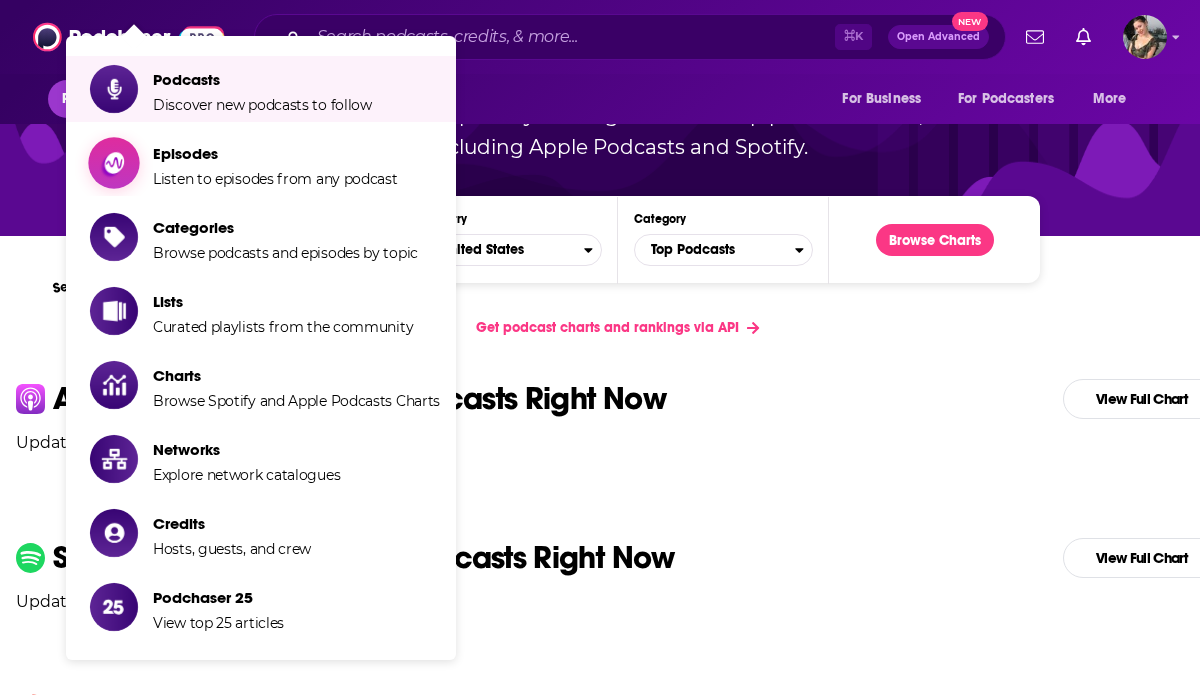 scroll, scrollTop: 226, scrollLeft: 0, axis: vertical 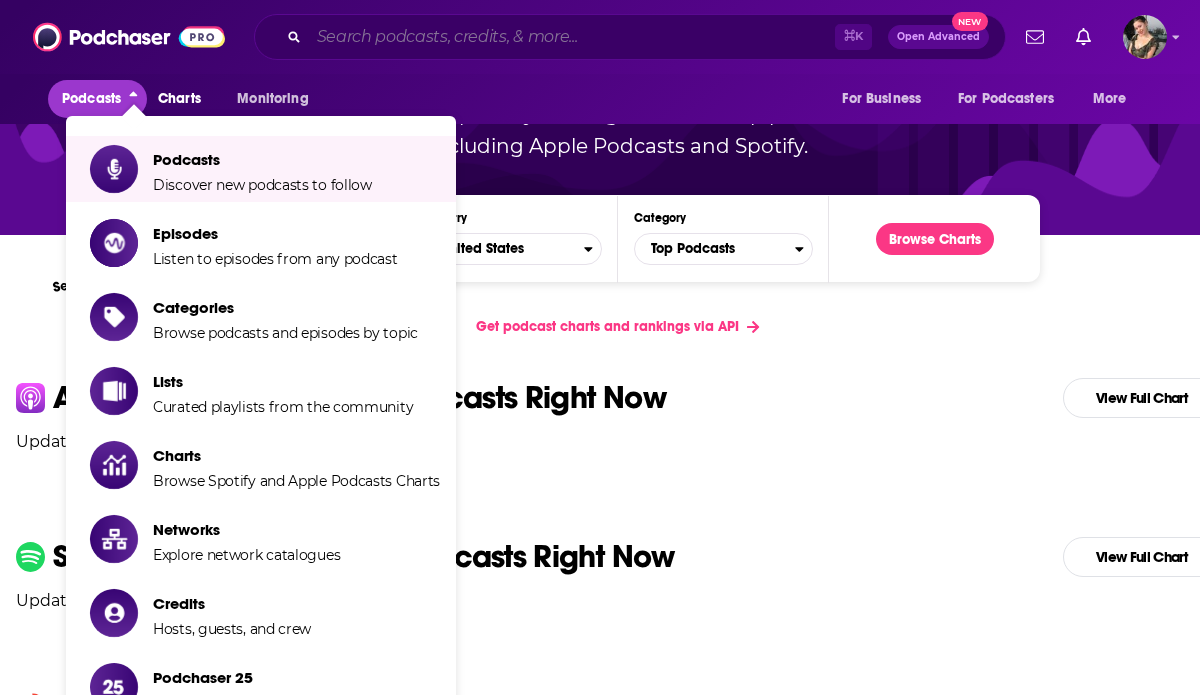 click at bounding box center [572, 37] 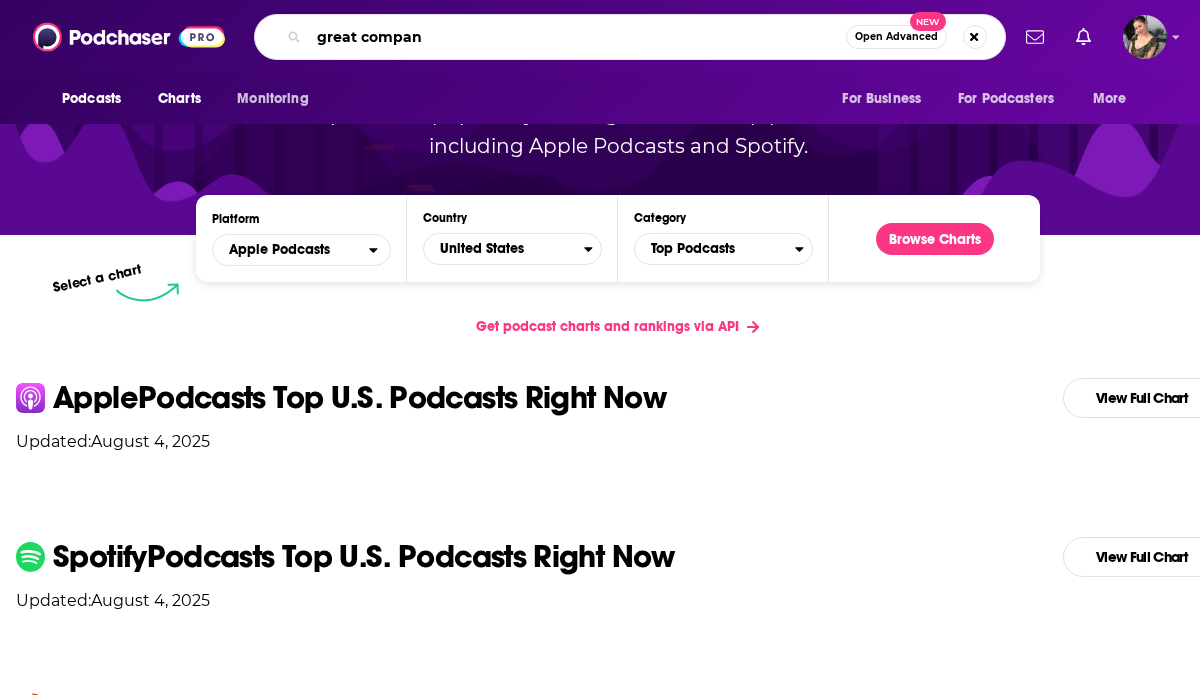 type on "great company" 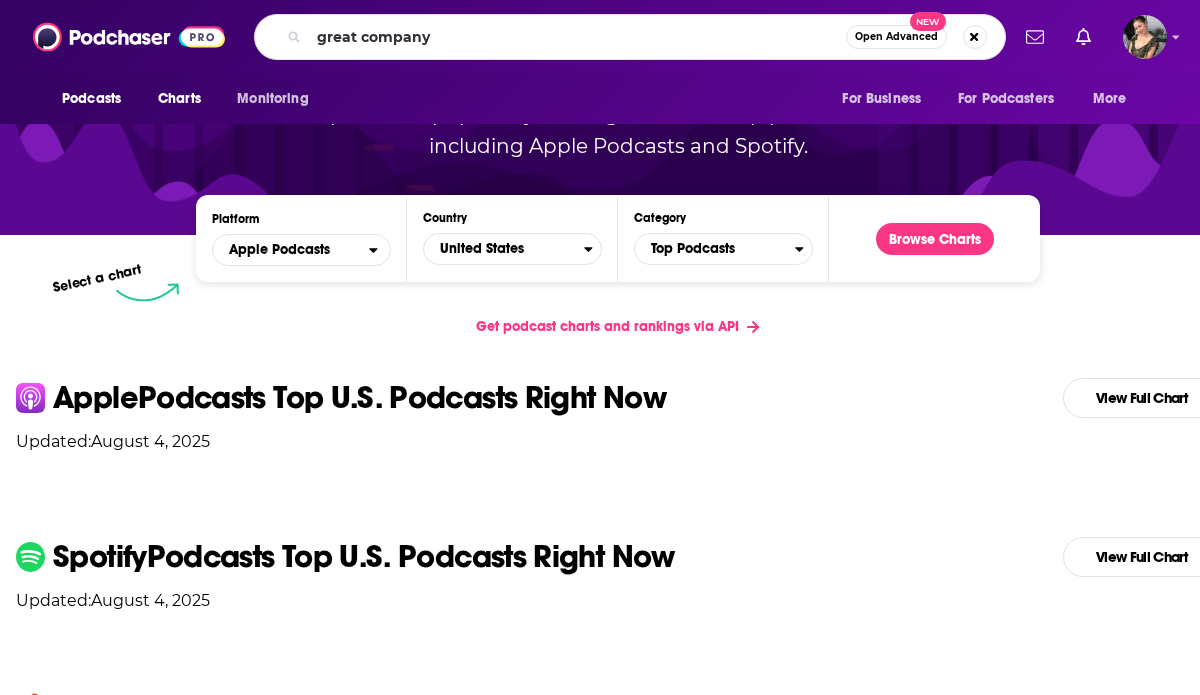 scroll, scrollTop: 0, scrollLeft: 0, axis: both 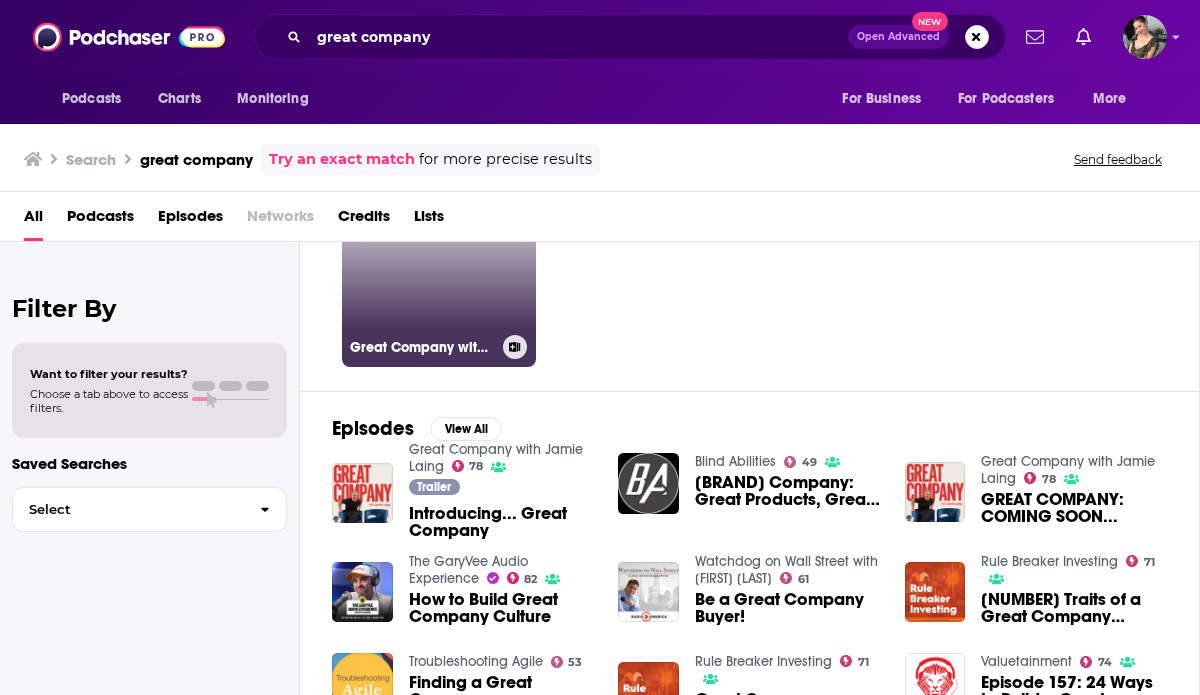 click on "[NUMBER] Great Company with [FIRST] [LAST]" at bounding box center [439, 270] 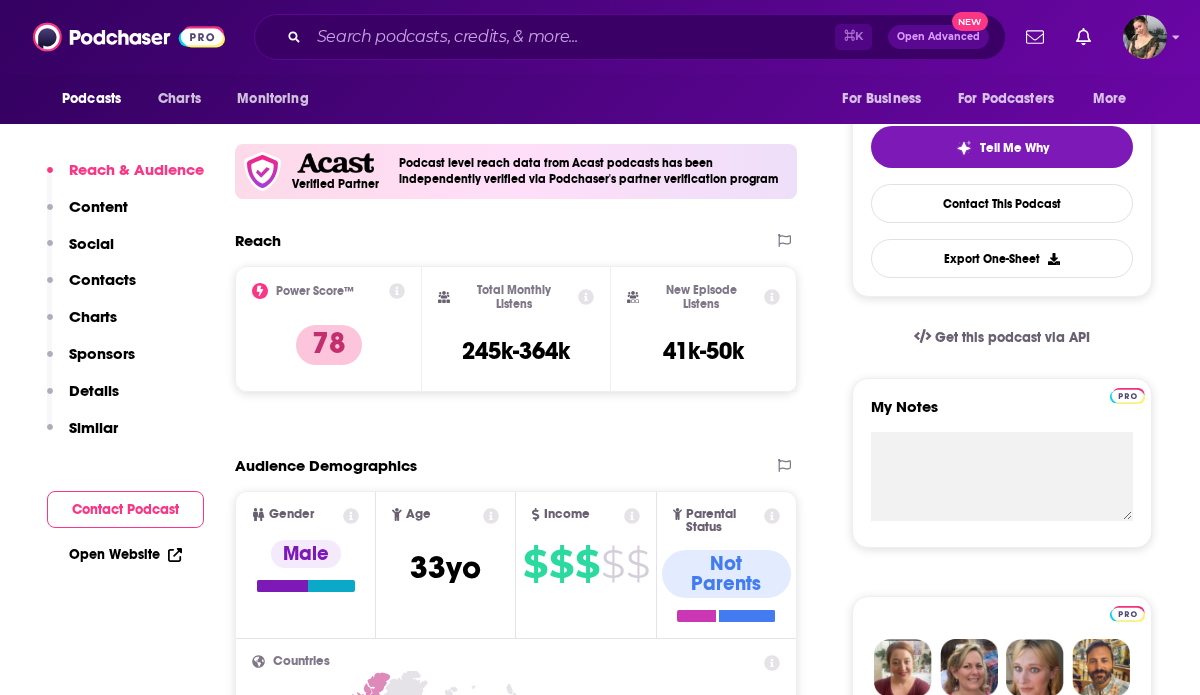 scroll, scrollTop: 434, scrollLeft: 0, axis: vertical 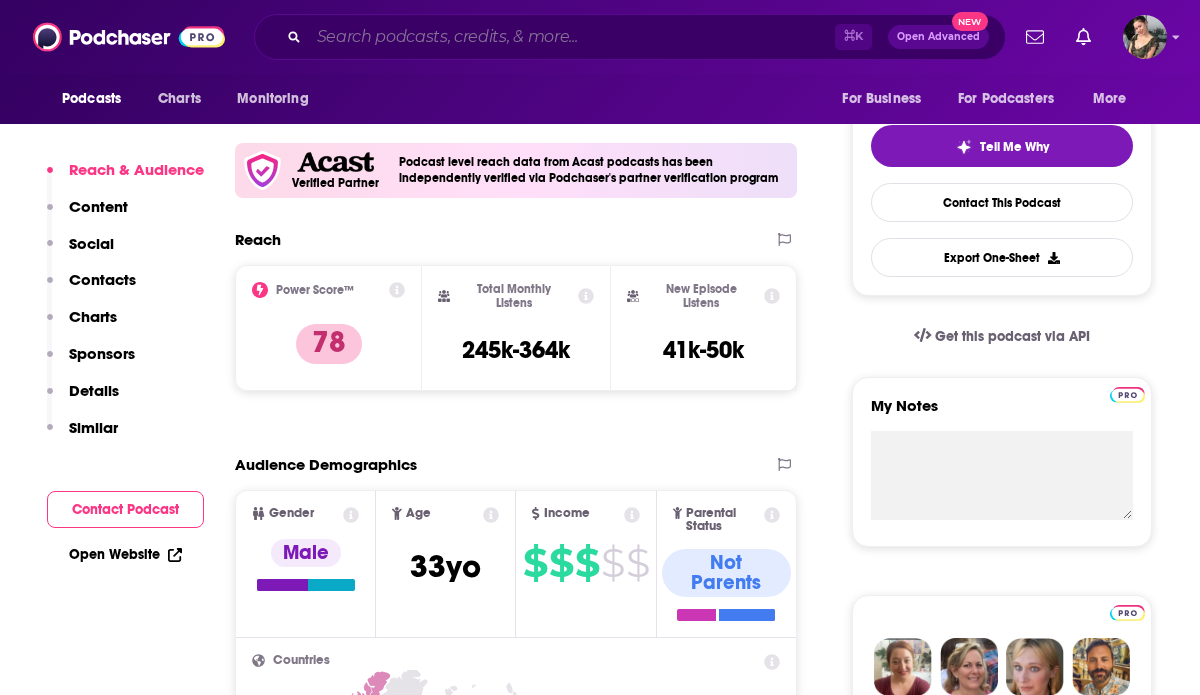 click at bounding box center [572, 37] 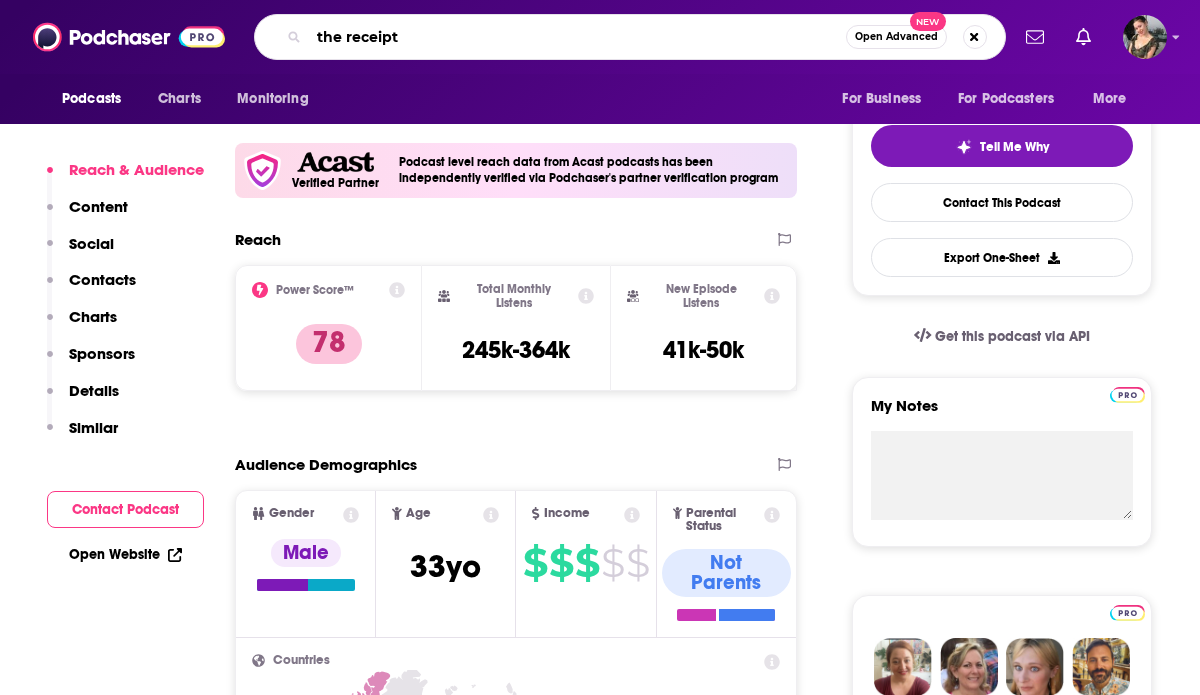 type on "the receipts" 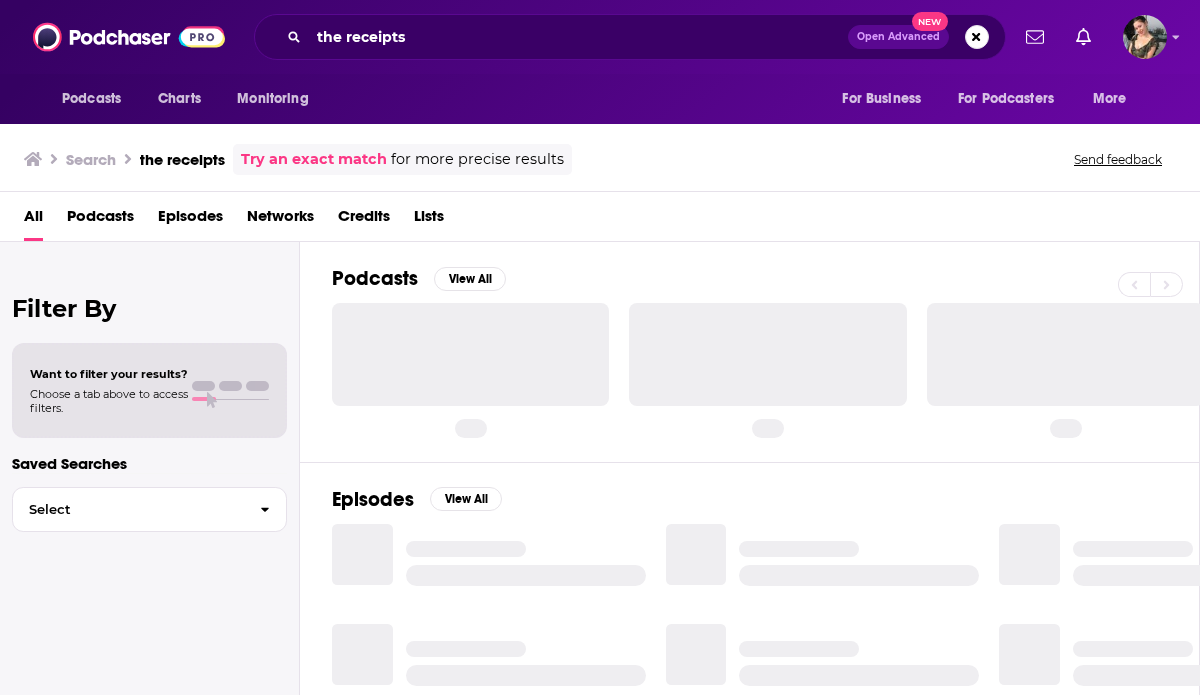 scroll, scrollTop: 0, scrollLeft: 0, axis: both 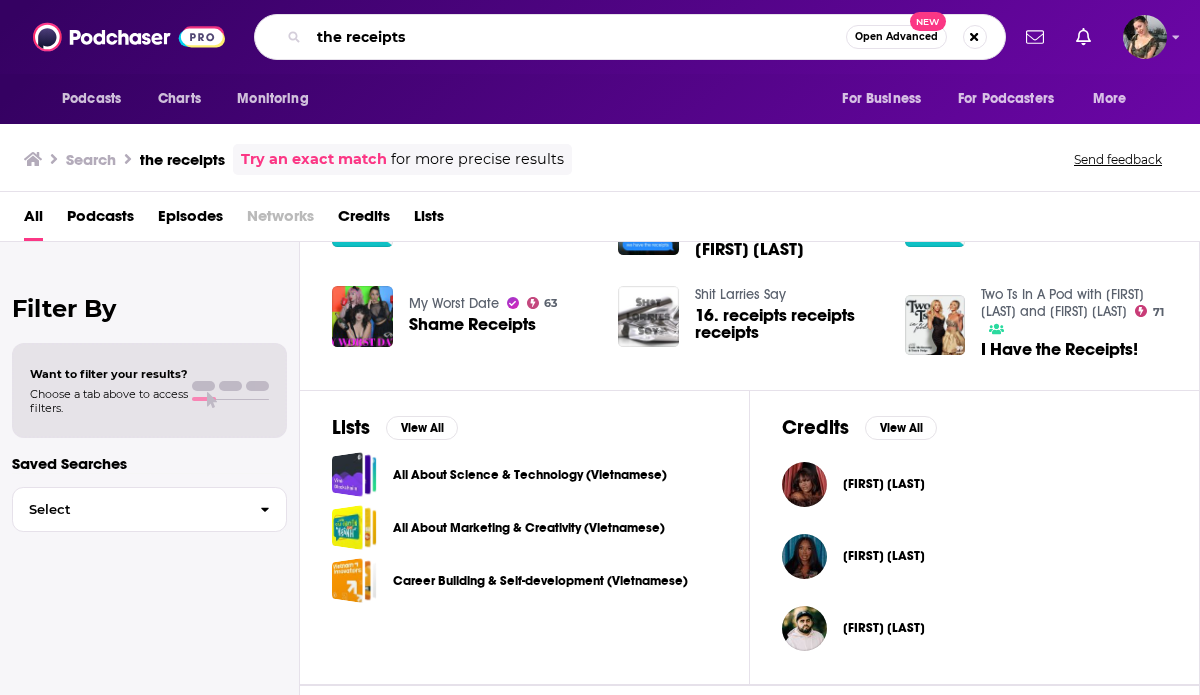 click on "the receipts" at bounding box center (577, 37) 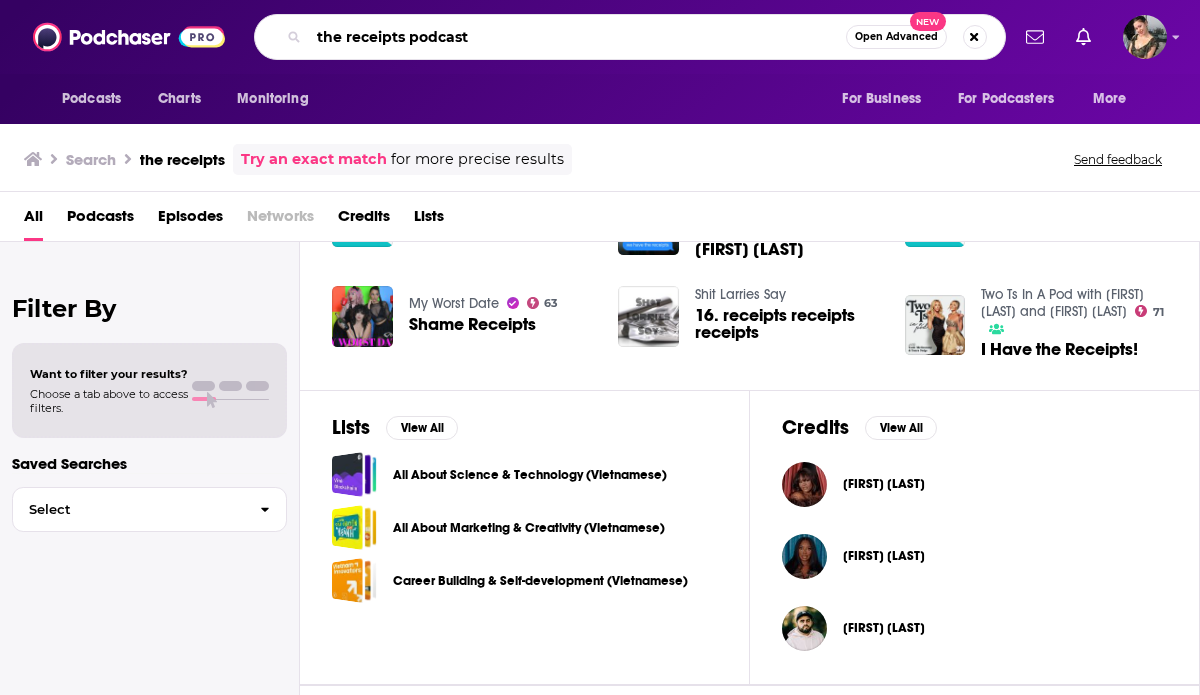 type on "the receipts podcast" 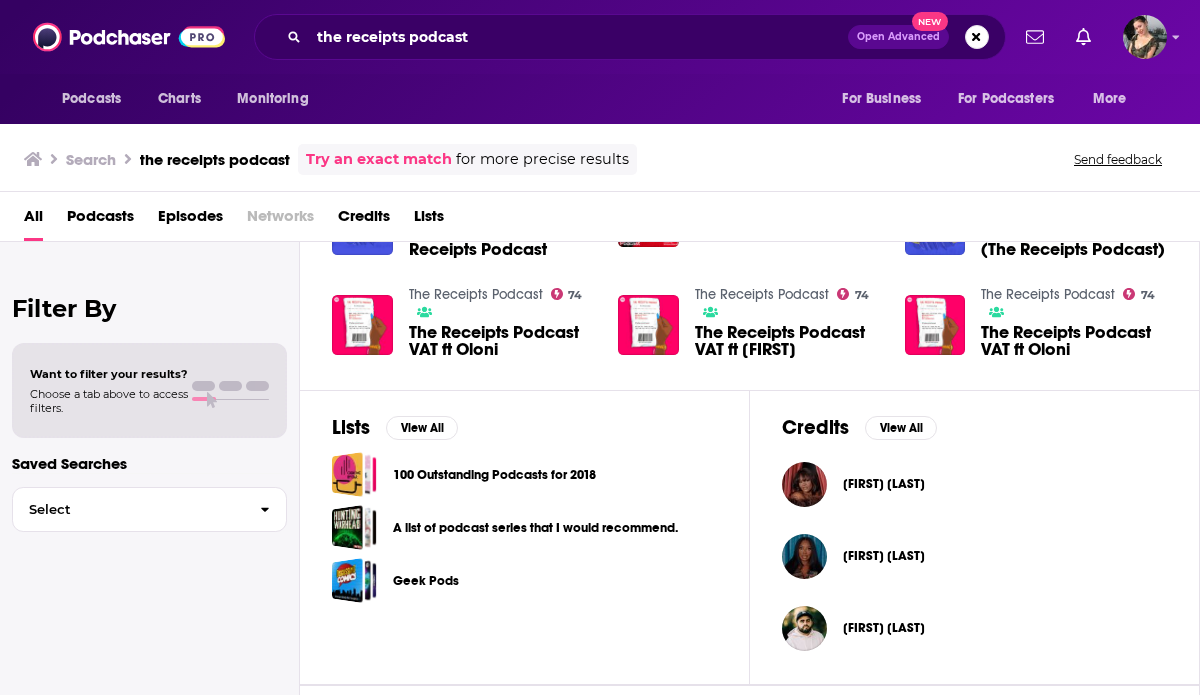 scroll, scrollTop: 0, scrollLeft: 0, axis: both 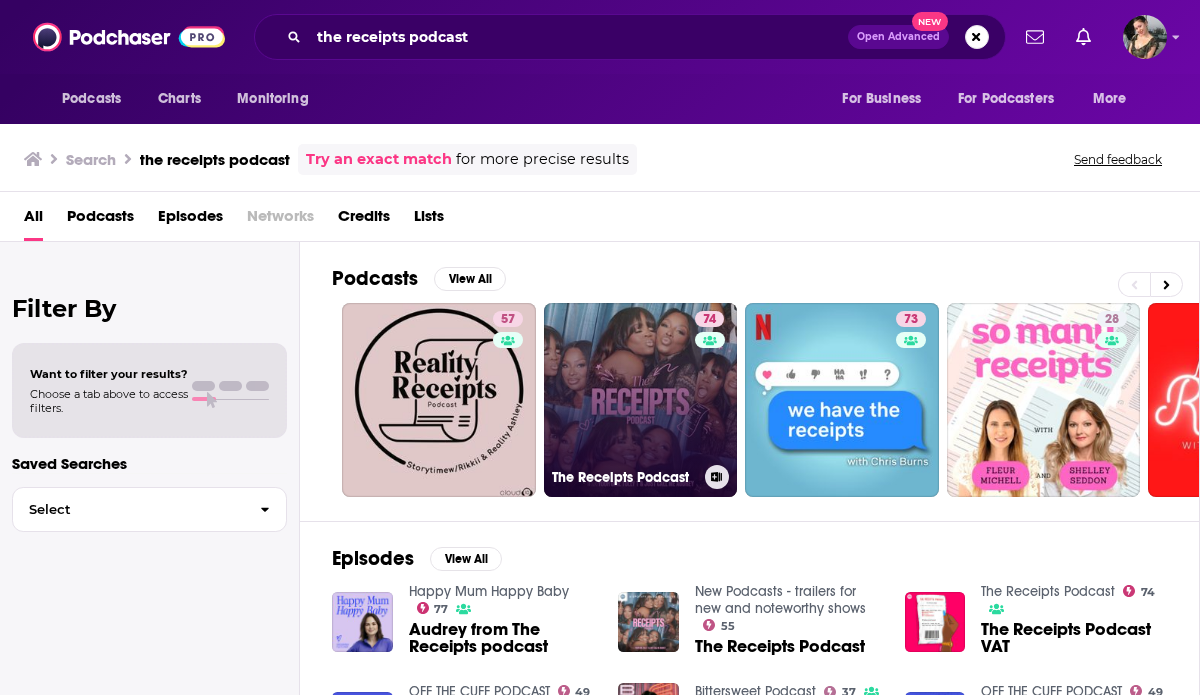 click on "74 The Receipts Podcast" at bounding box center [641, 400] 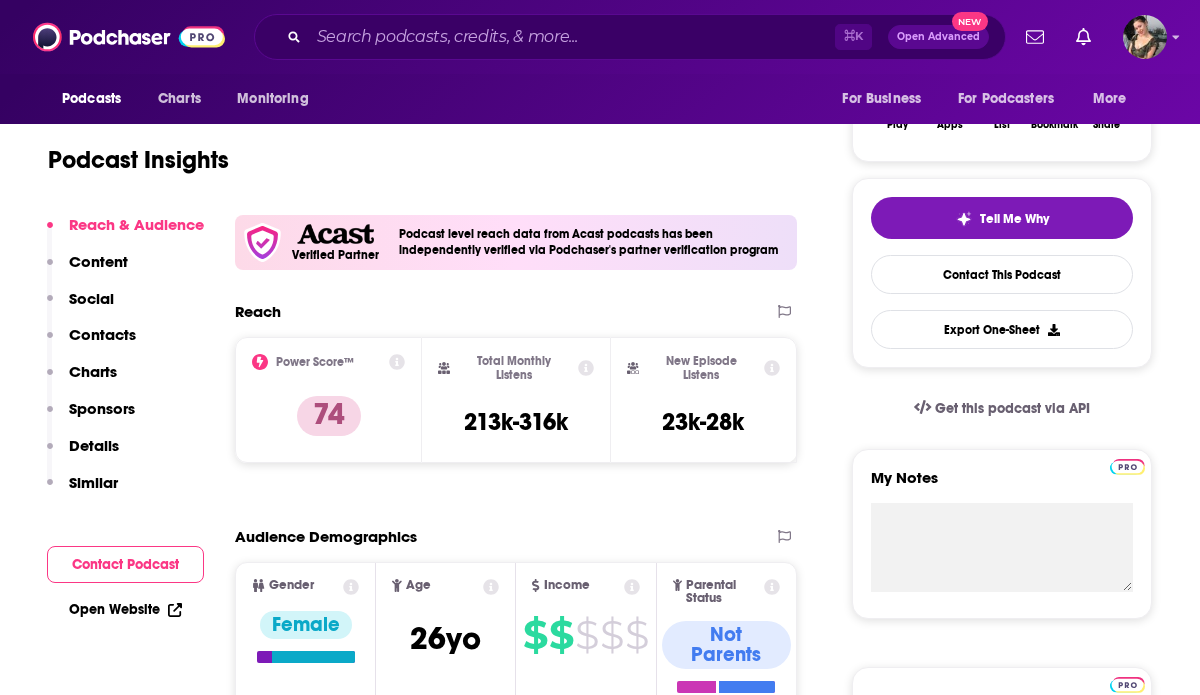 scroll, scrollTop: 347, scrollLeft: 0, axis: vertical 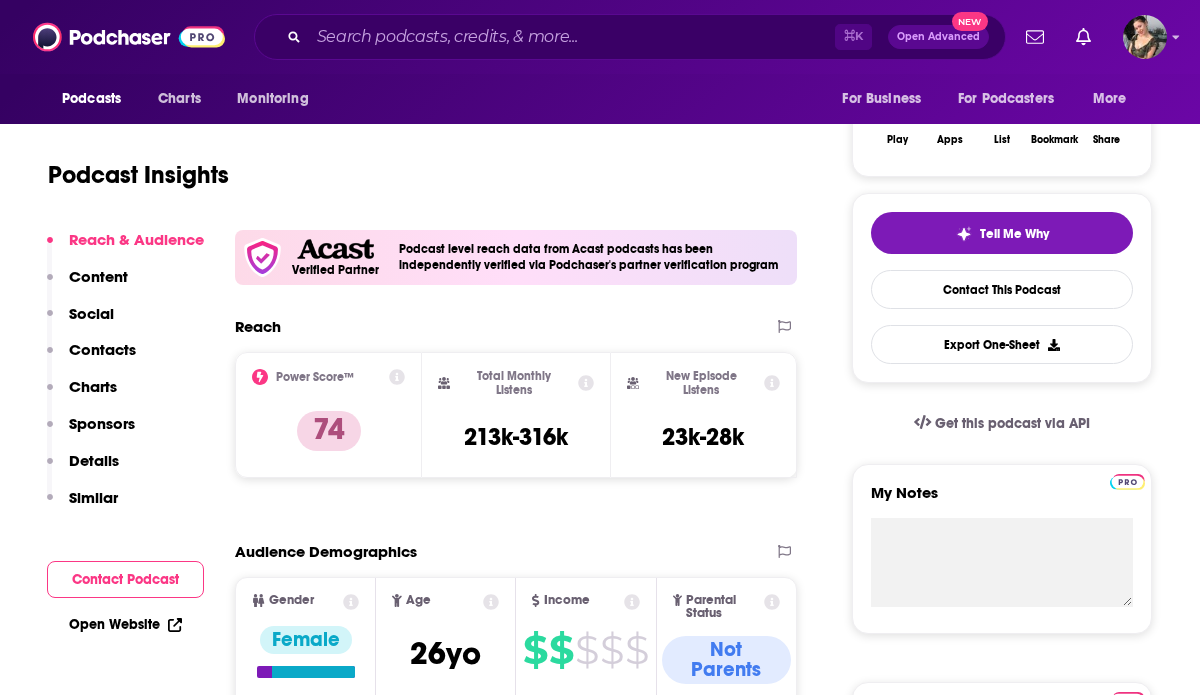 click 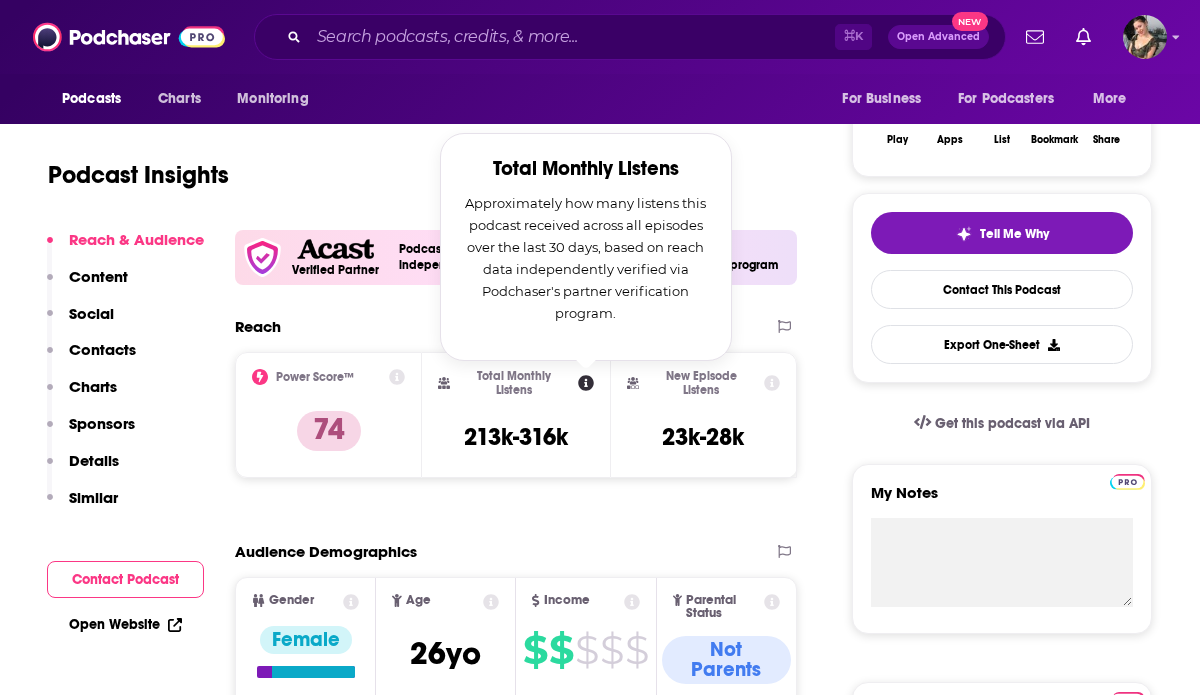 click on "Reach" at bounding box center [495, 326] 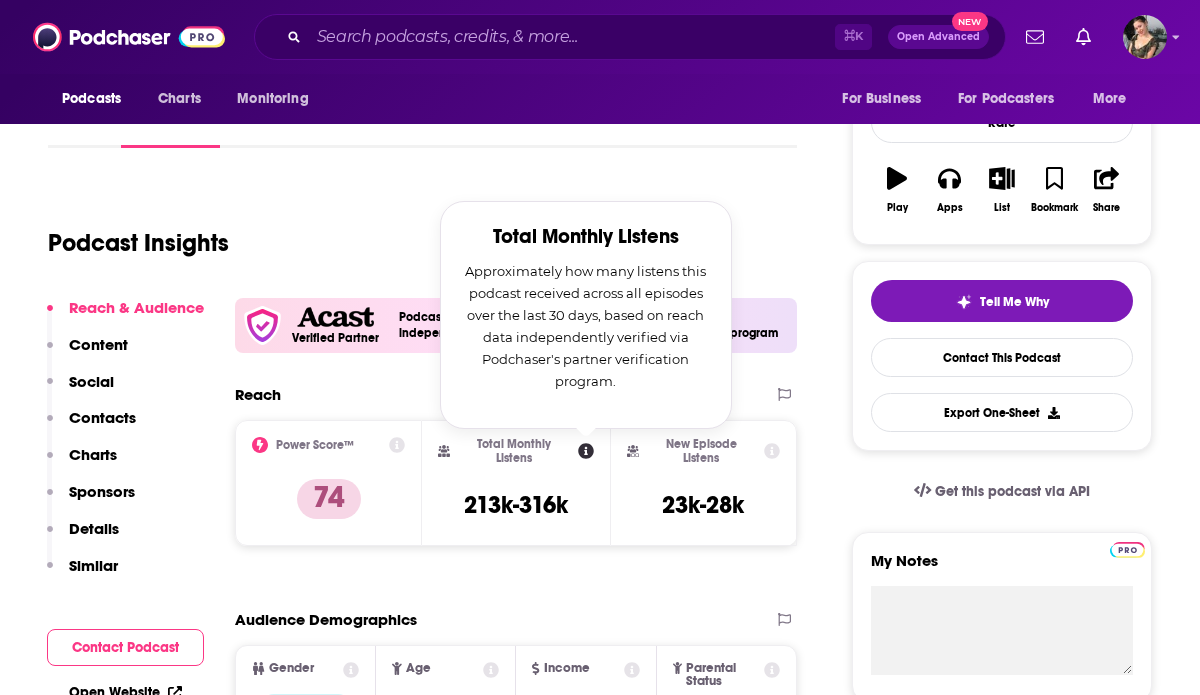 scroll, scrollTop: 280, scrollLeft: 0, axis: vertical 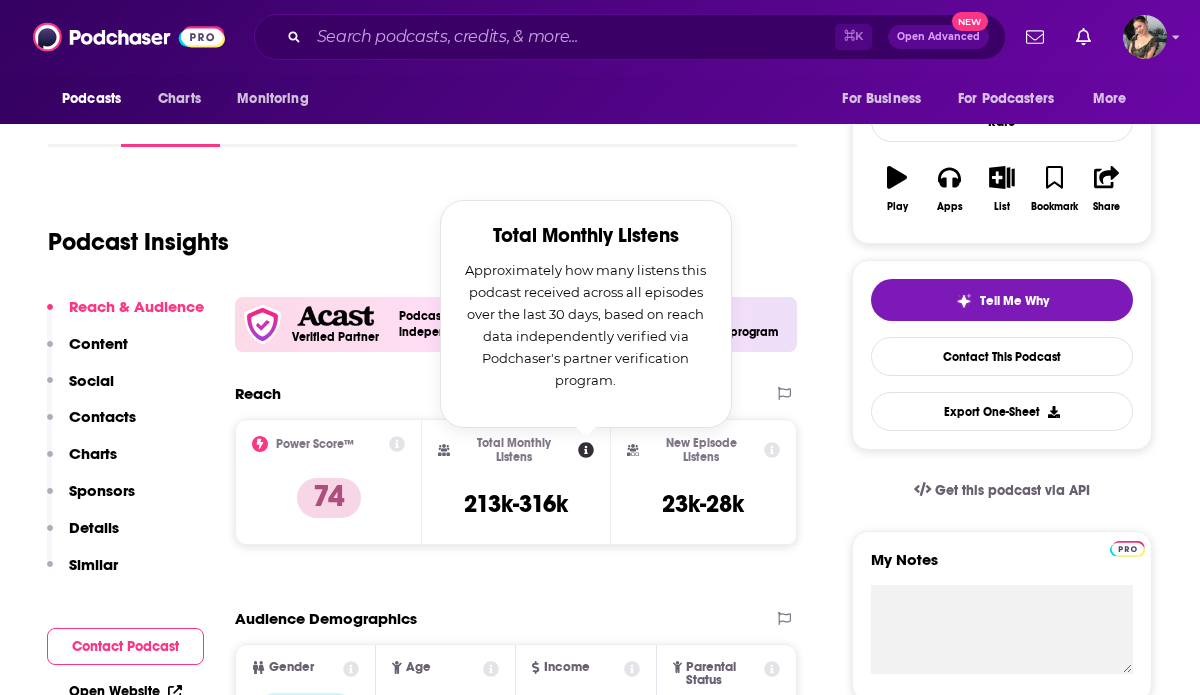 click on "Podcast Insights" at bounding box center [414, 230] 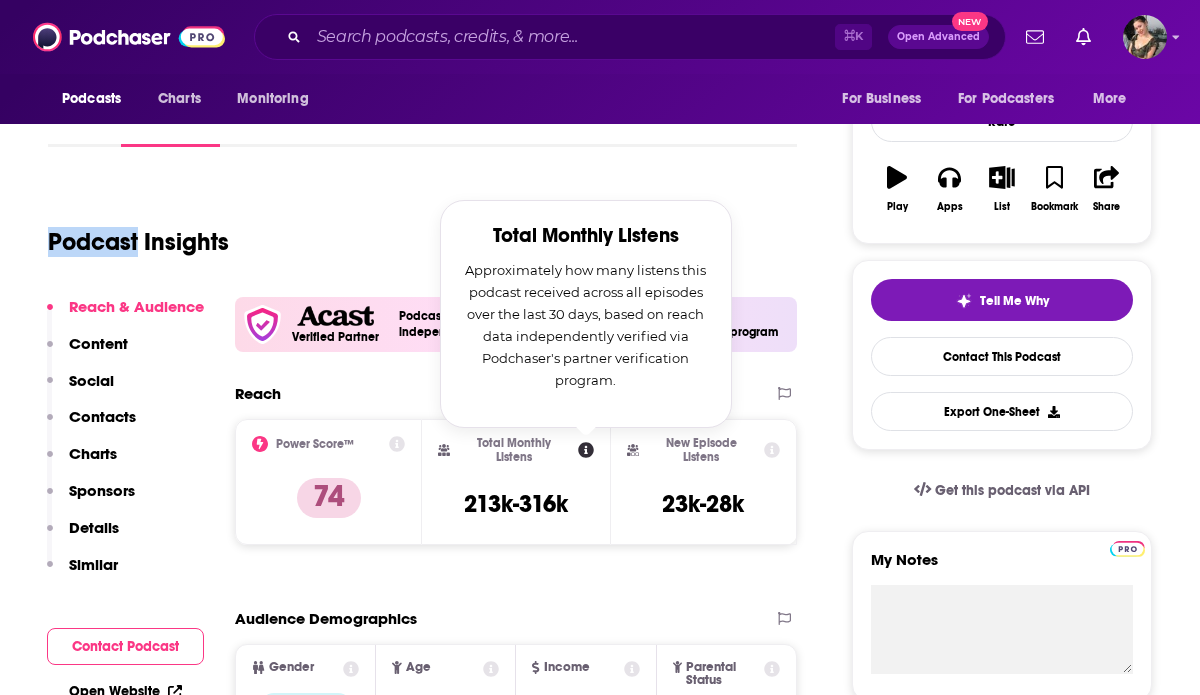 click on "Podcast Insights" at bounding box center (414, 230) 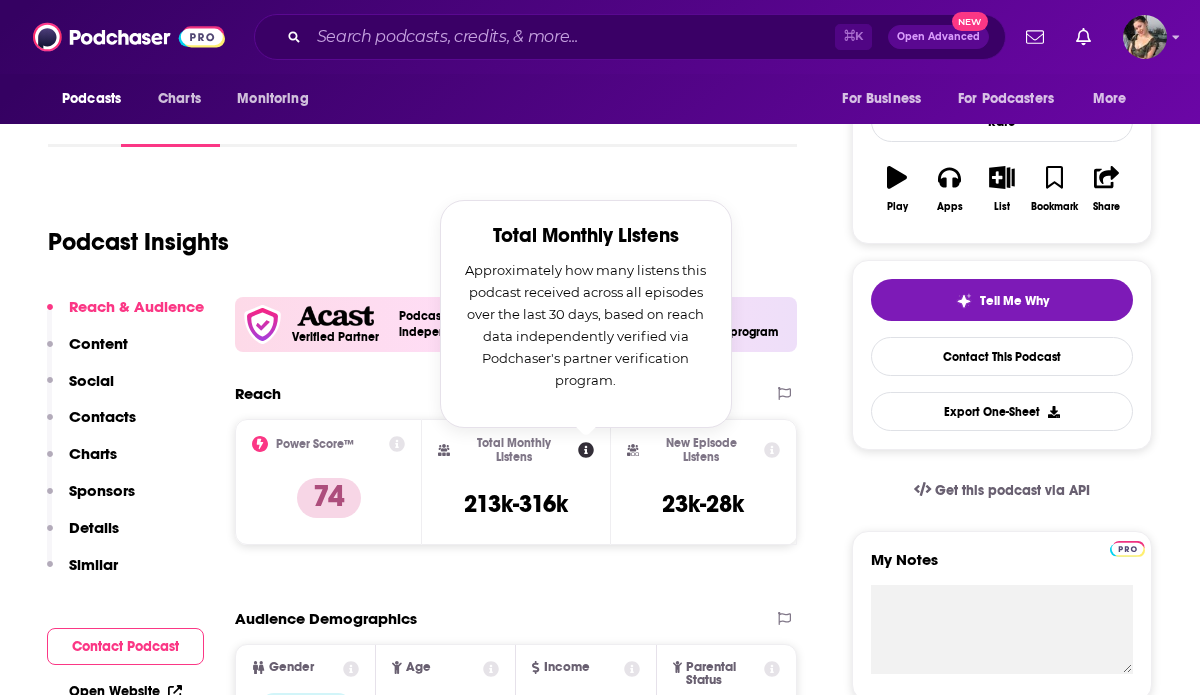 click 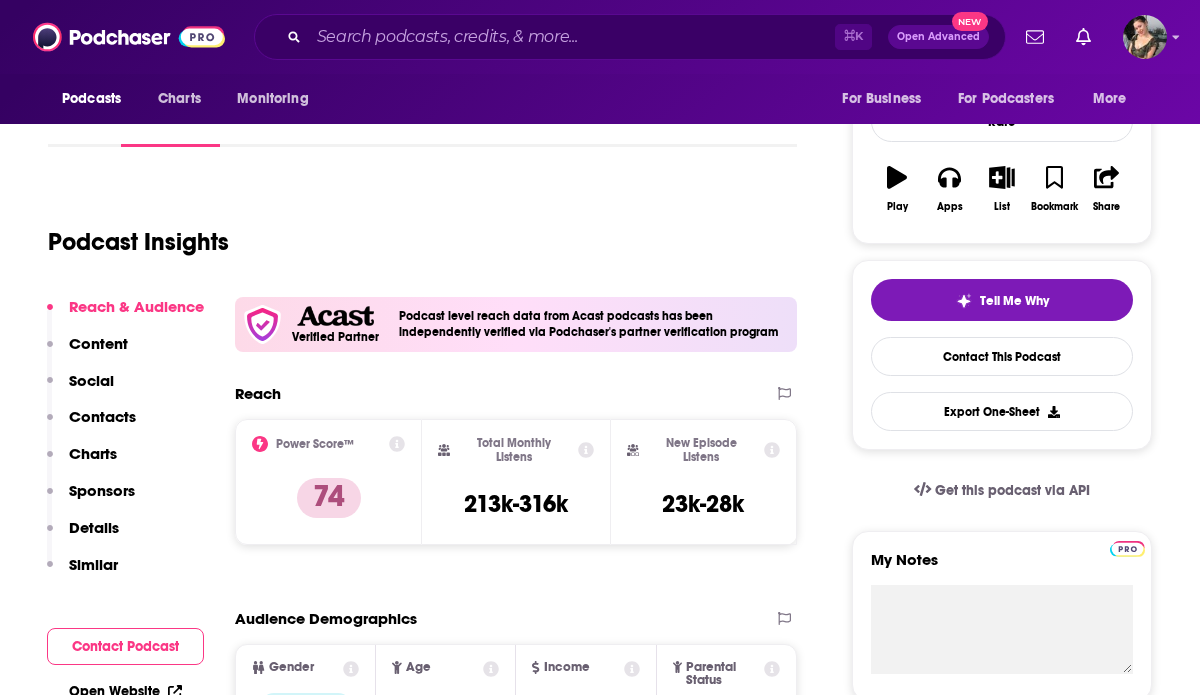 scroll, scrollTop: 0, scrollLeft: 0, axis: both 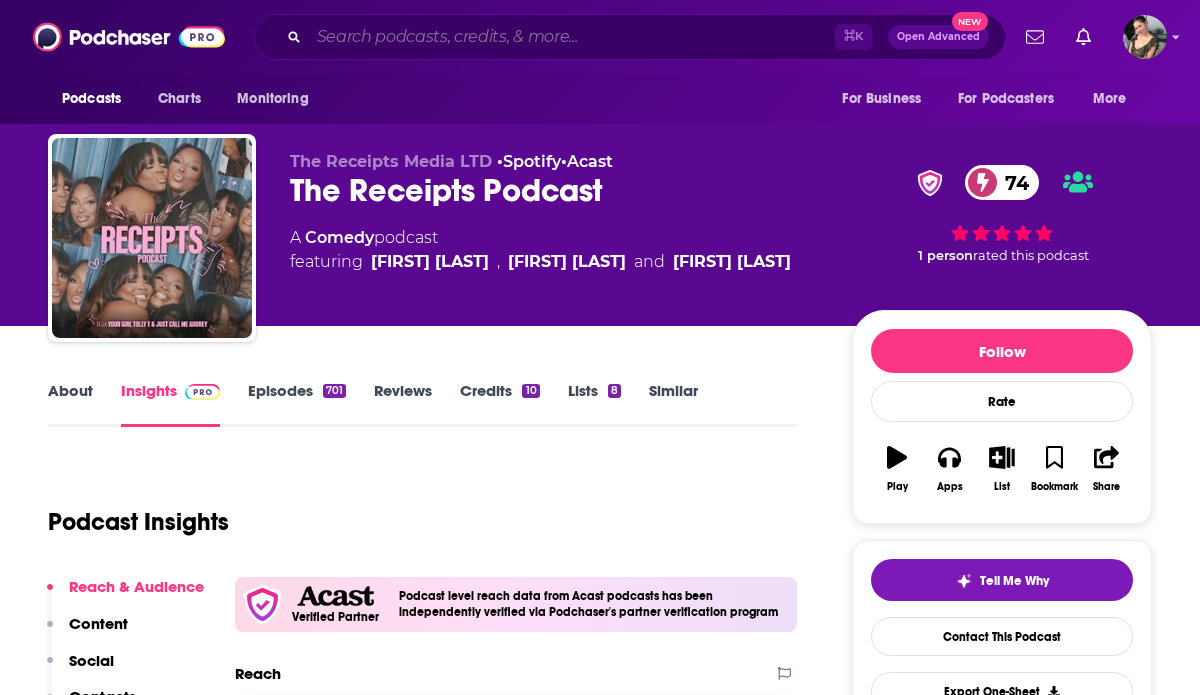 click at bounding box center [572, 37] 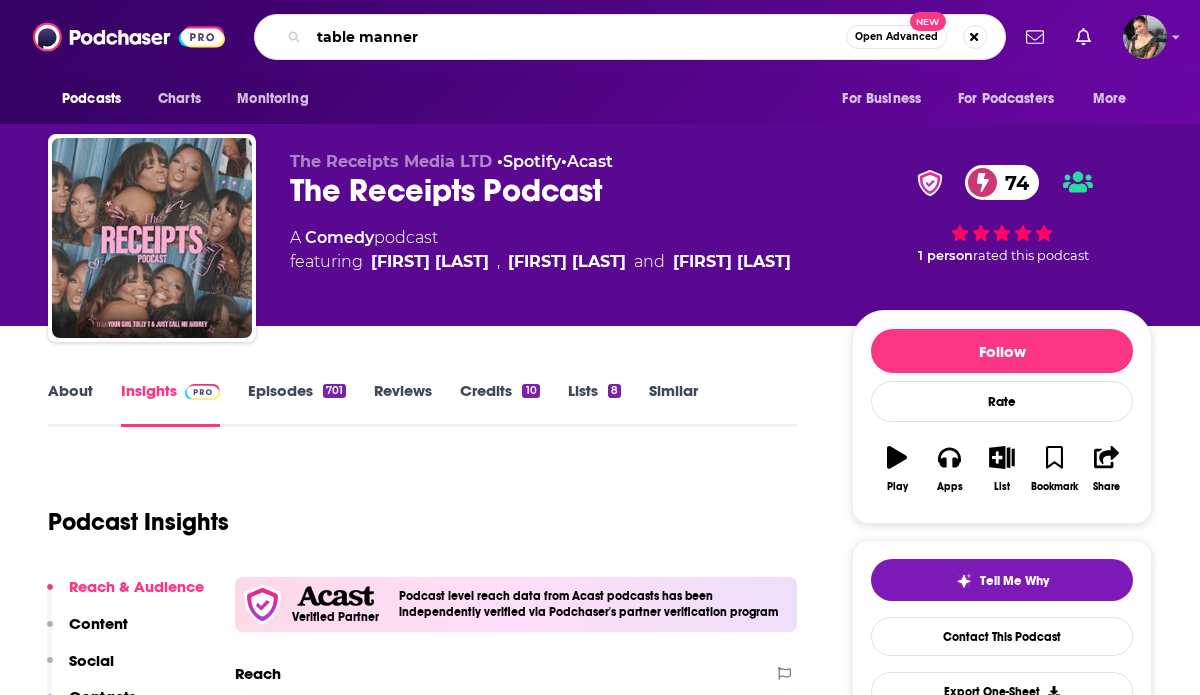 type on "table manners" 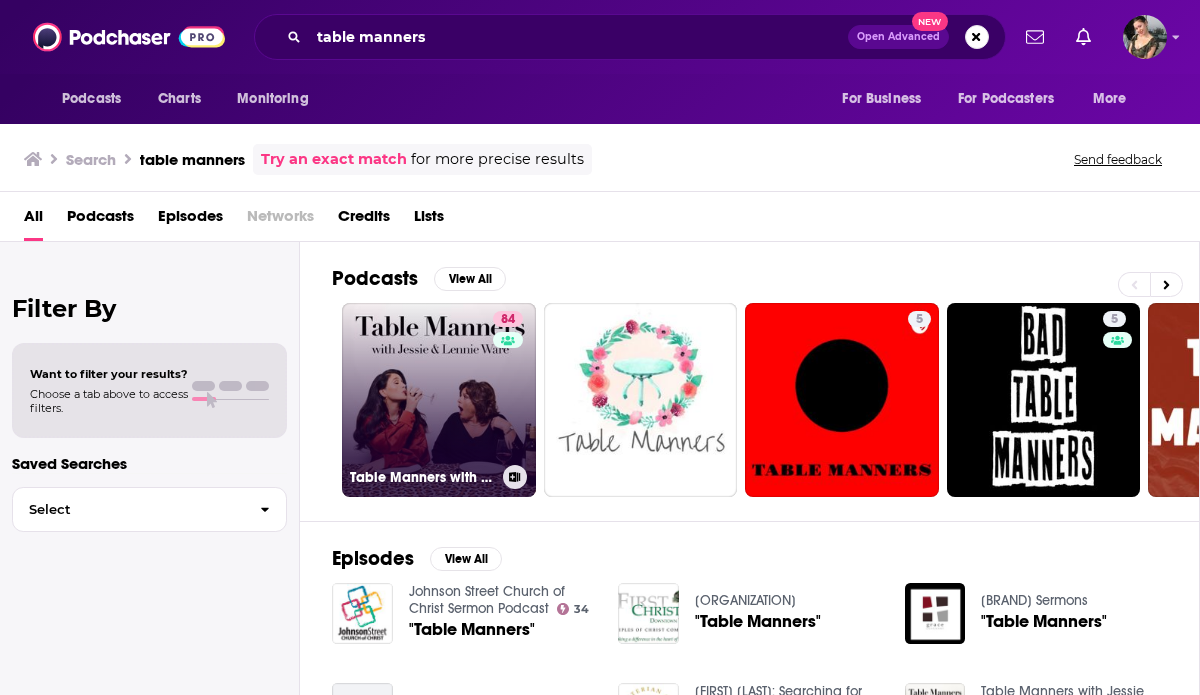 click on "[NUMBER] Table Manners with [FIRST] and [FIRST] [LAST]" at bounding box center [439, 400] 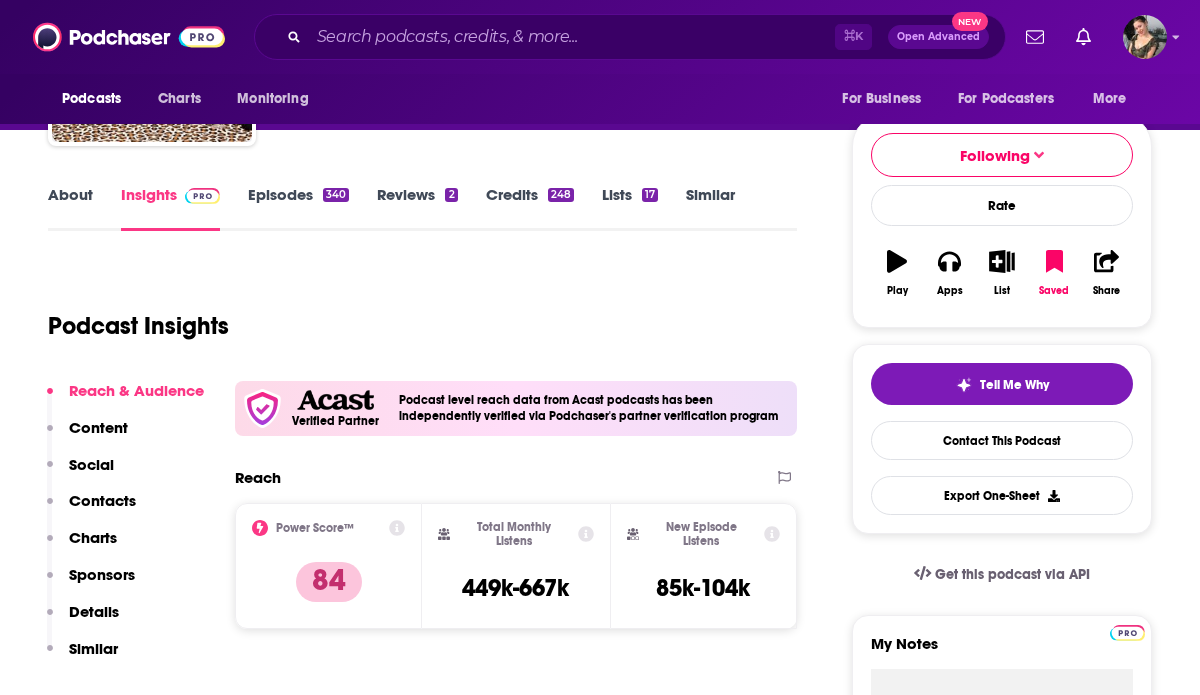 scroll, scrollTop: 264, scrollLeft: 0, axis: vertical 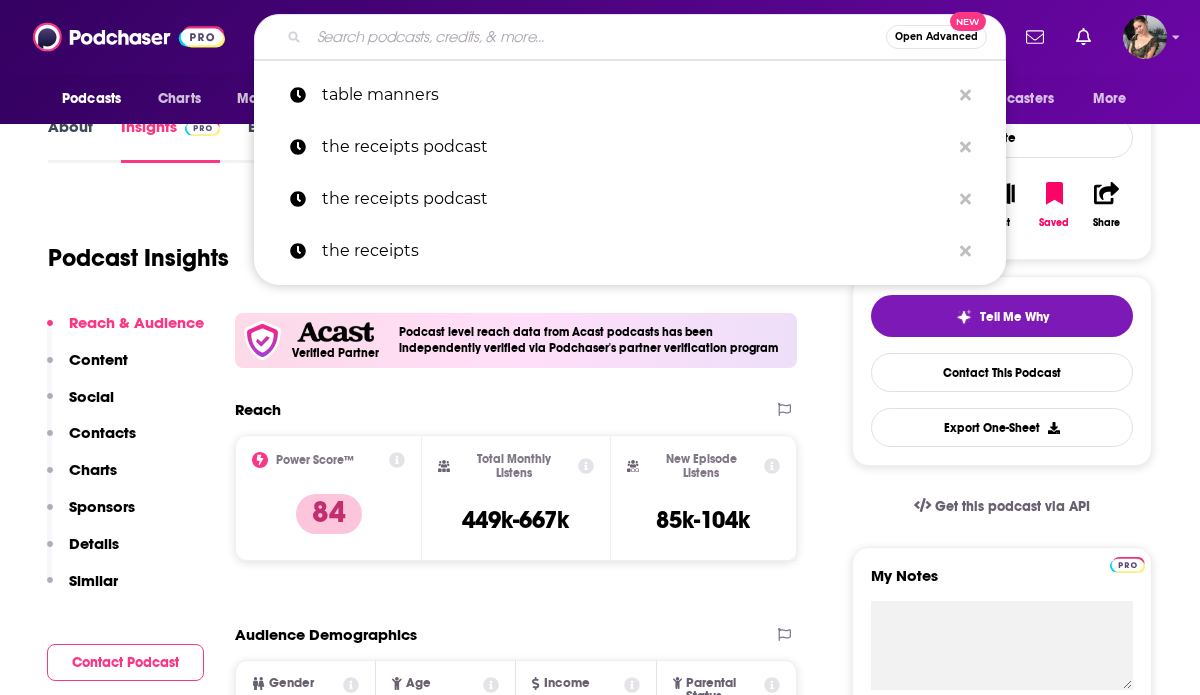 click at bounding box center [597, 37] 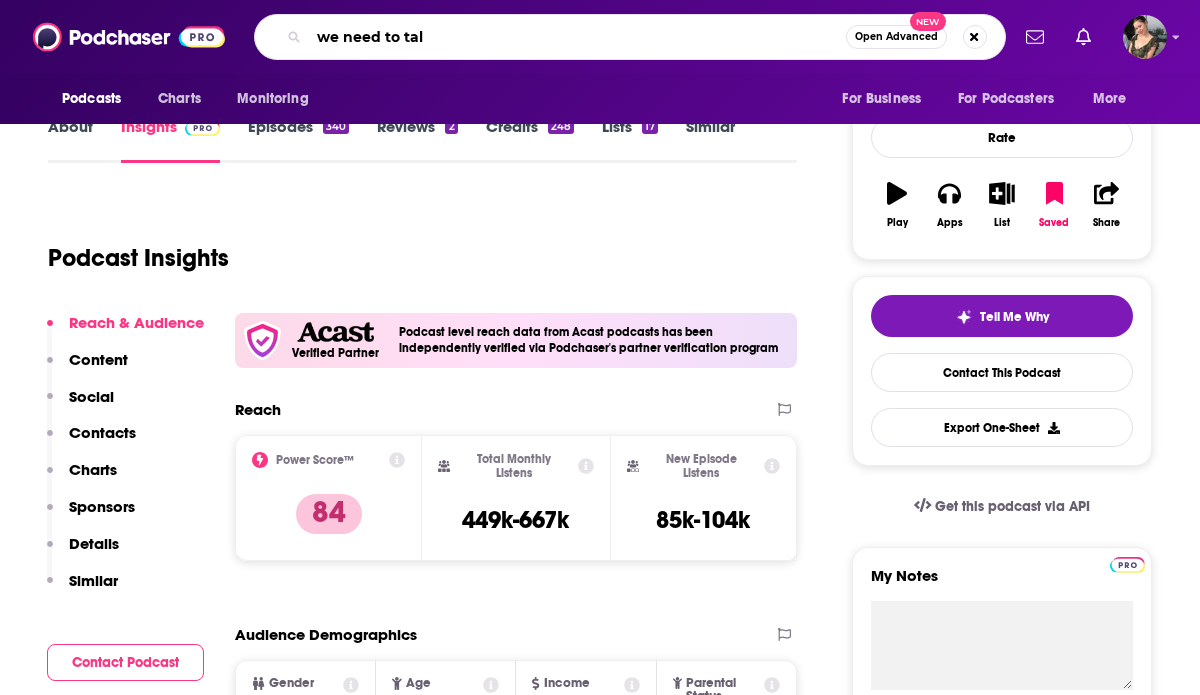 type on "we need to talk" 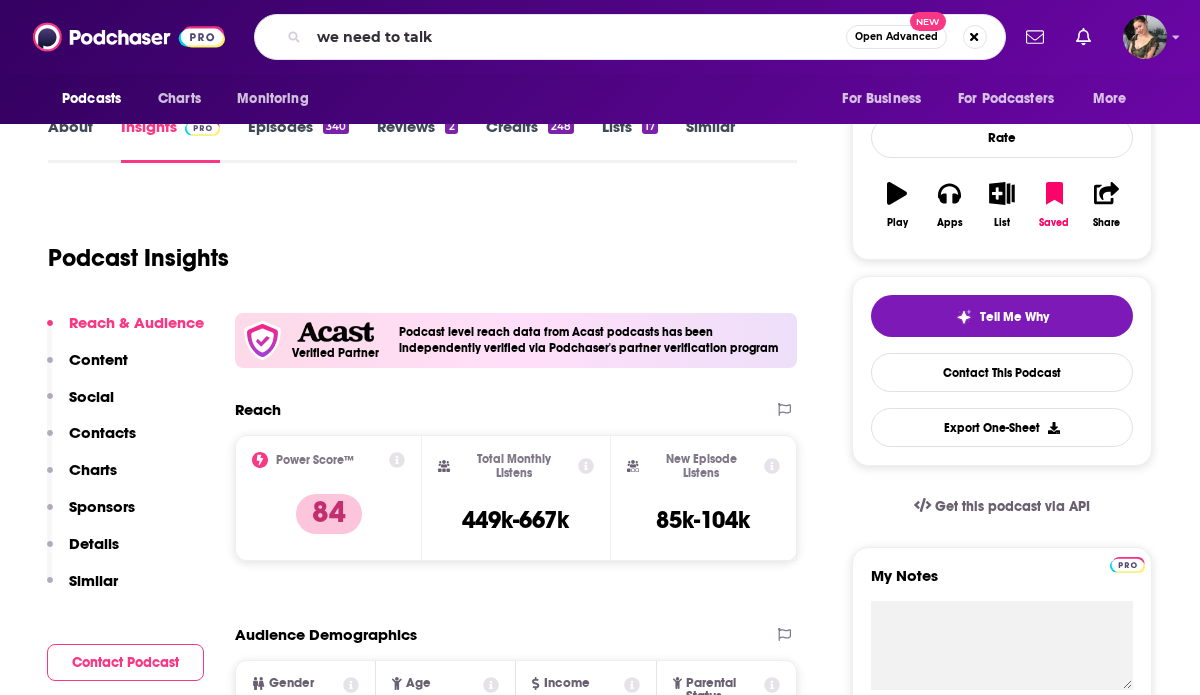 scroll, scrollTop: 0, scrollLeft: 0, axis: both 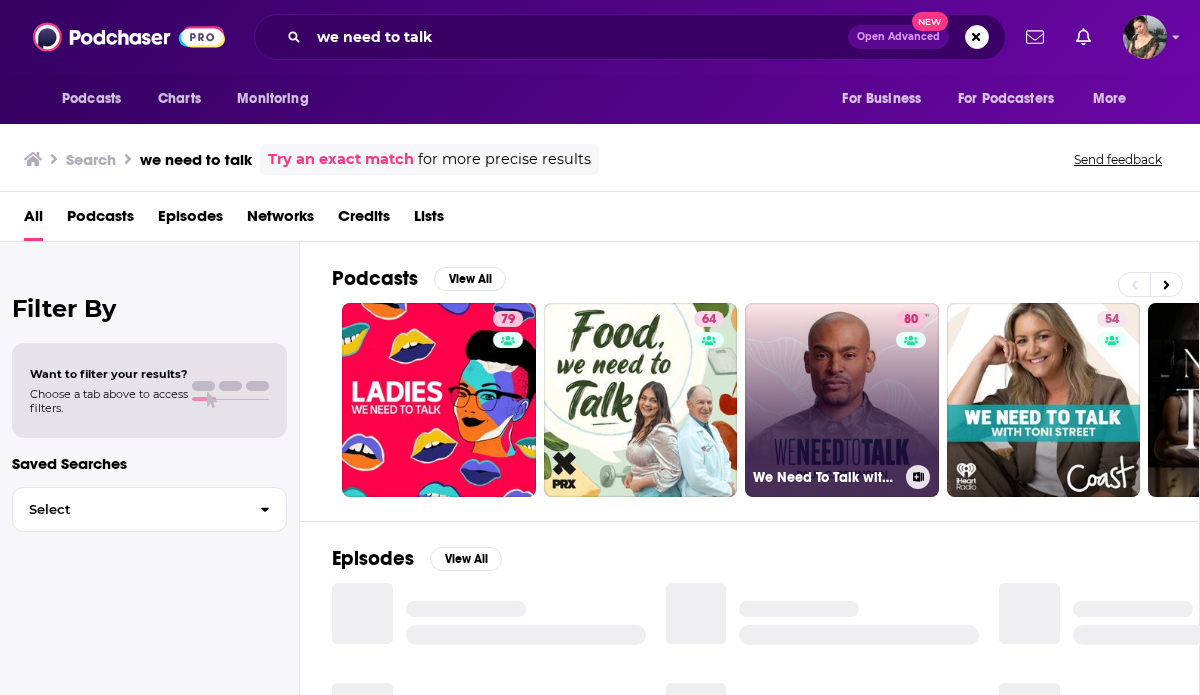 click on "[NUMBER] We Need To Talk with [FIRST] [LAST]" at bounding box center (842, 400) 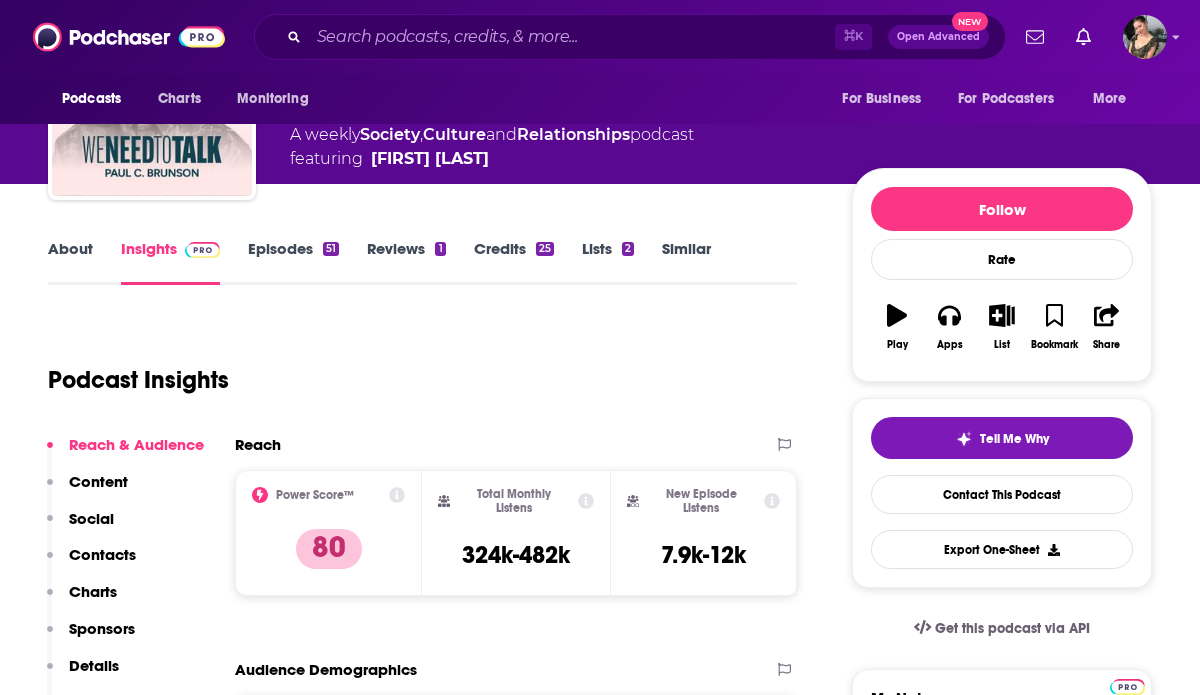 scroll, scrollTop: 108, scrollLeft: 0, axis: vertical 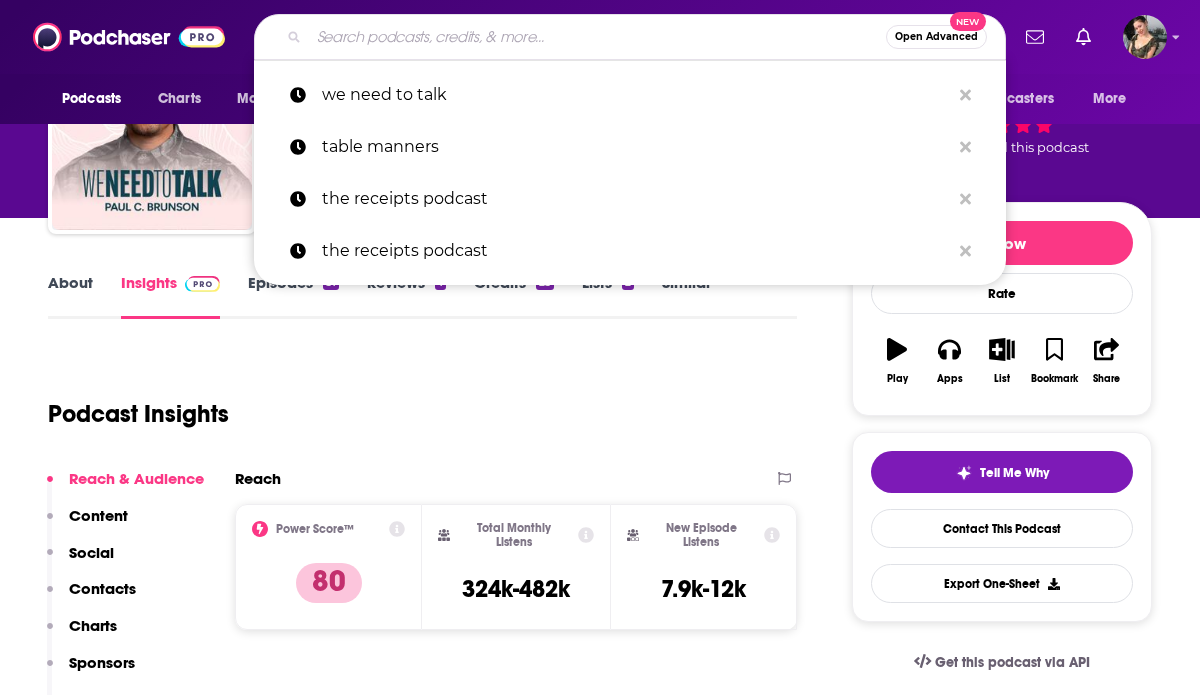 click at bounding box center (597, 37) 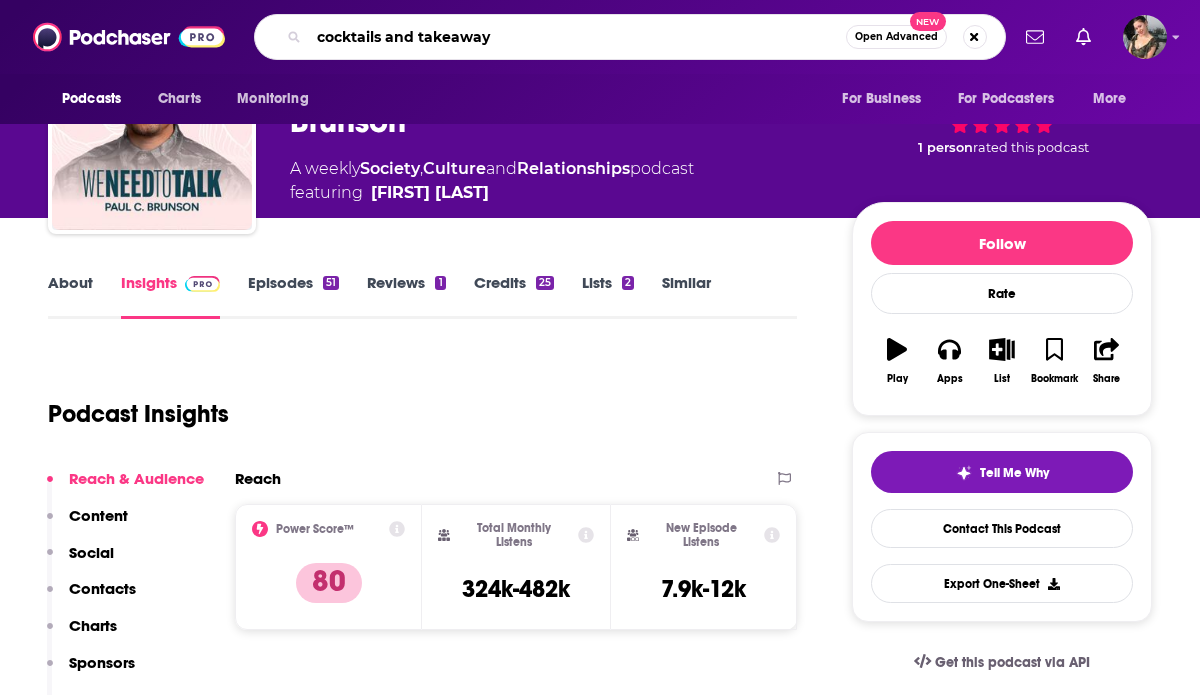 type on "cocktails and takeaways" 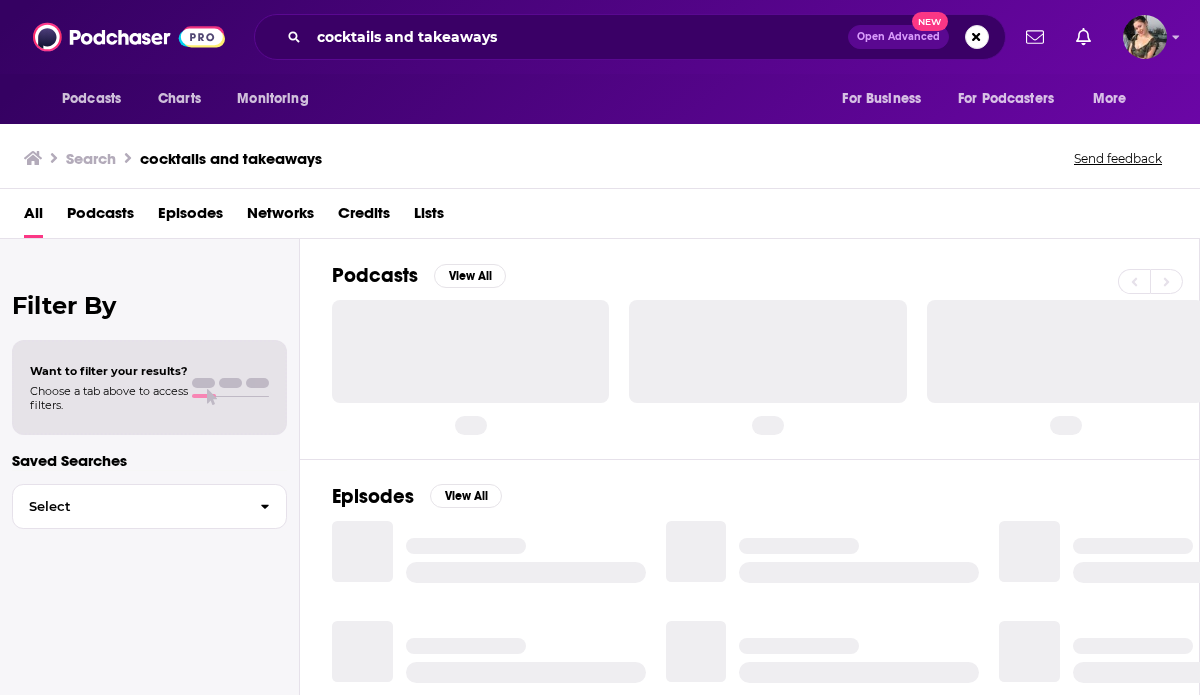 scroll, scrollTop: 0, scrollLeft: 0, axis: both 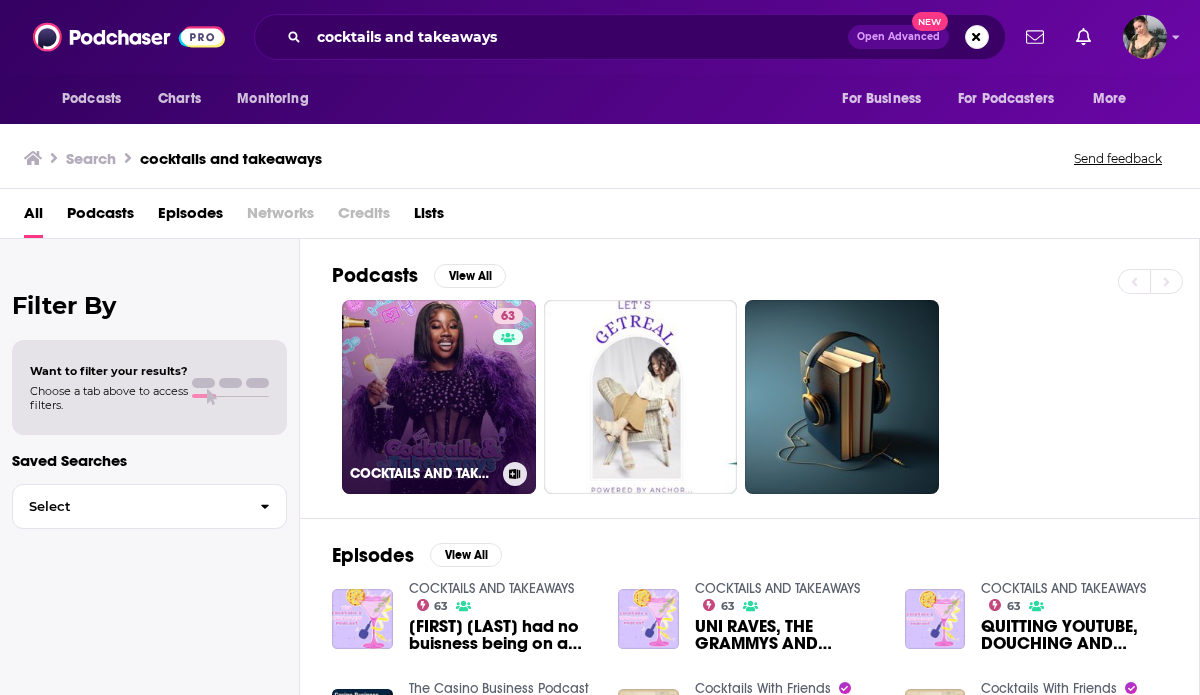 click on "63 COCKTAILS AND TAKEAWAYS" at bounding box center (439, 397) 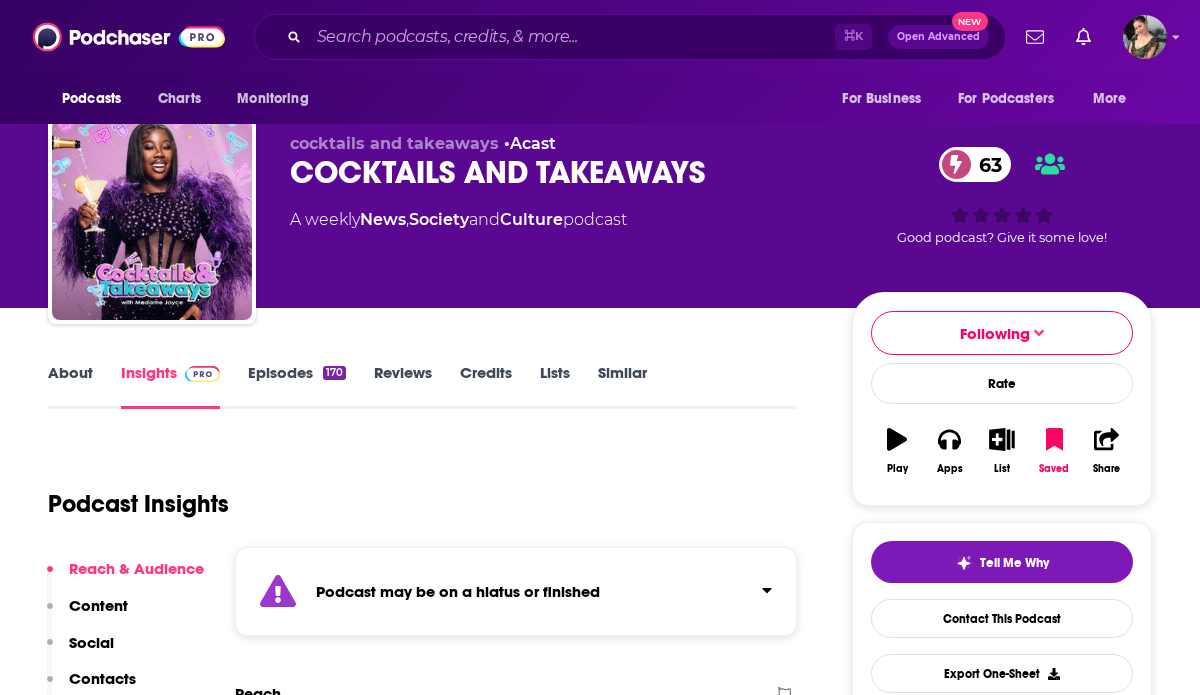 scroll, scrollTop: 0, scrollLeft: 0, axis: both 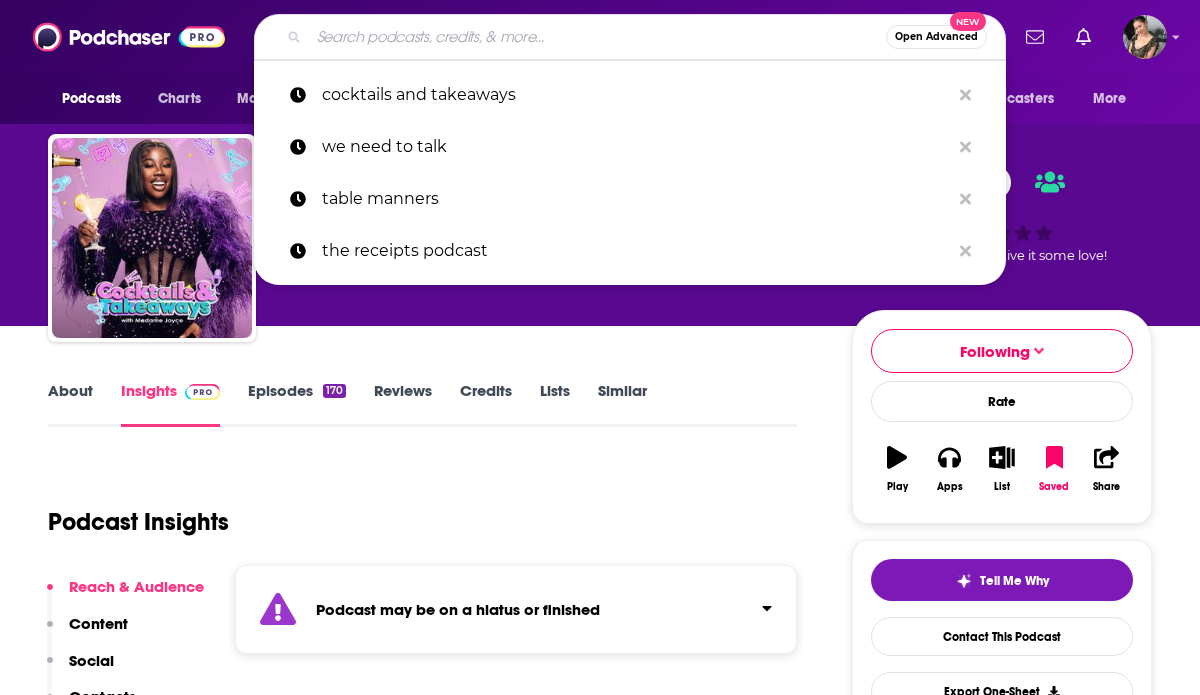 click at bounding box center [597, 37] 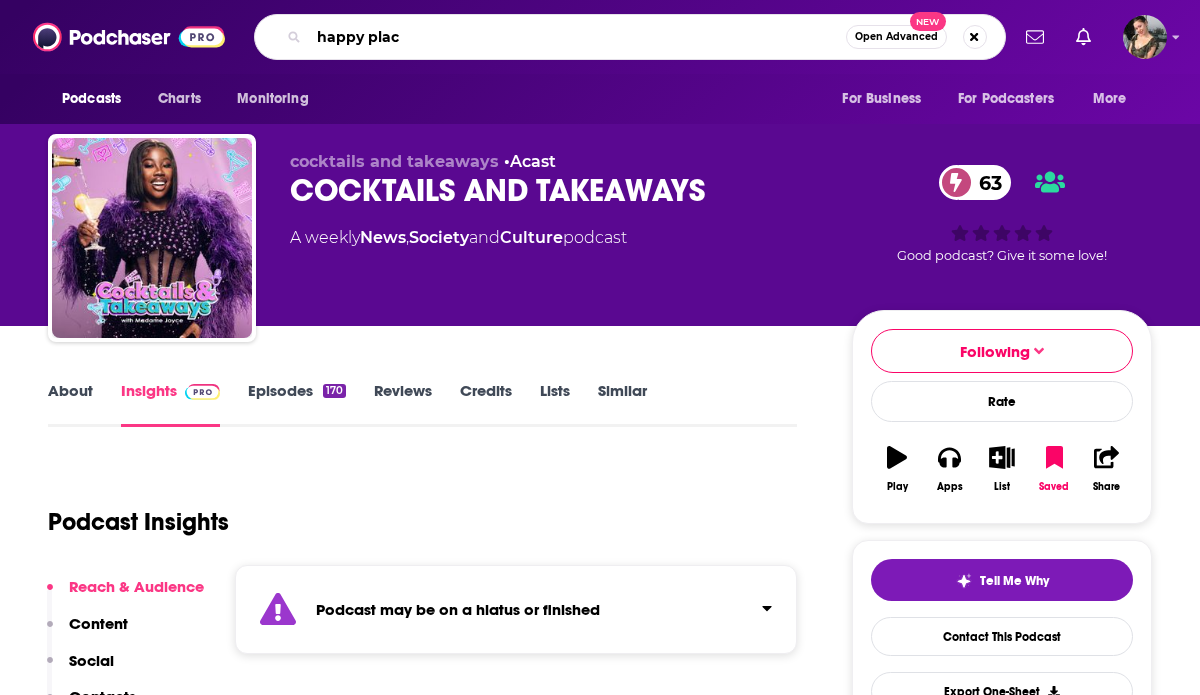 type on "happy place" 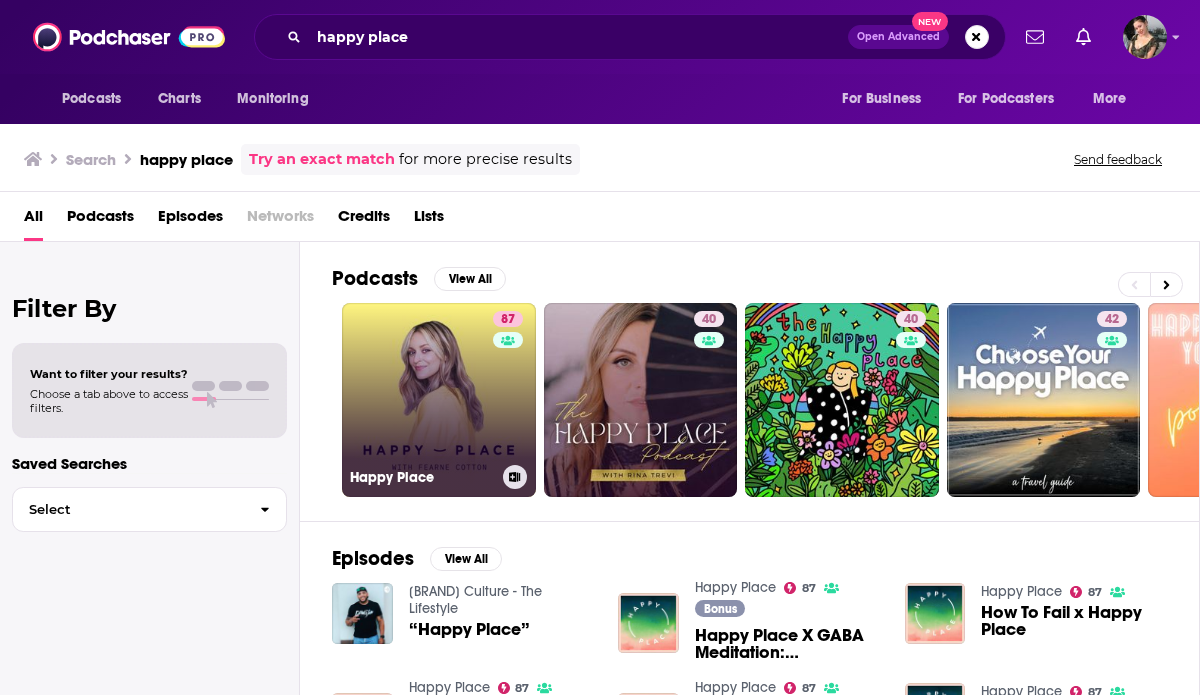 click on "[NUMBER] Happy Place" at bounding box center (439, 400) 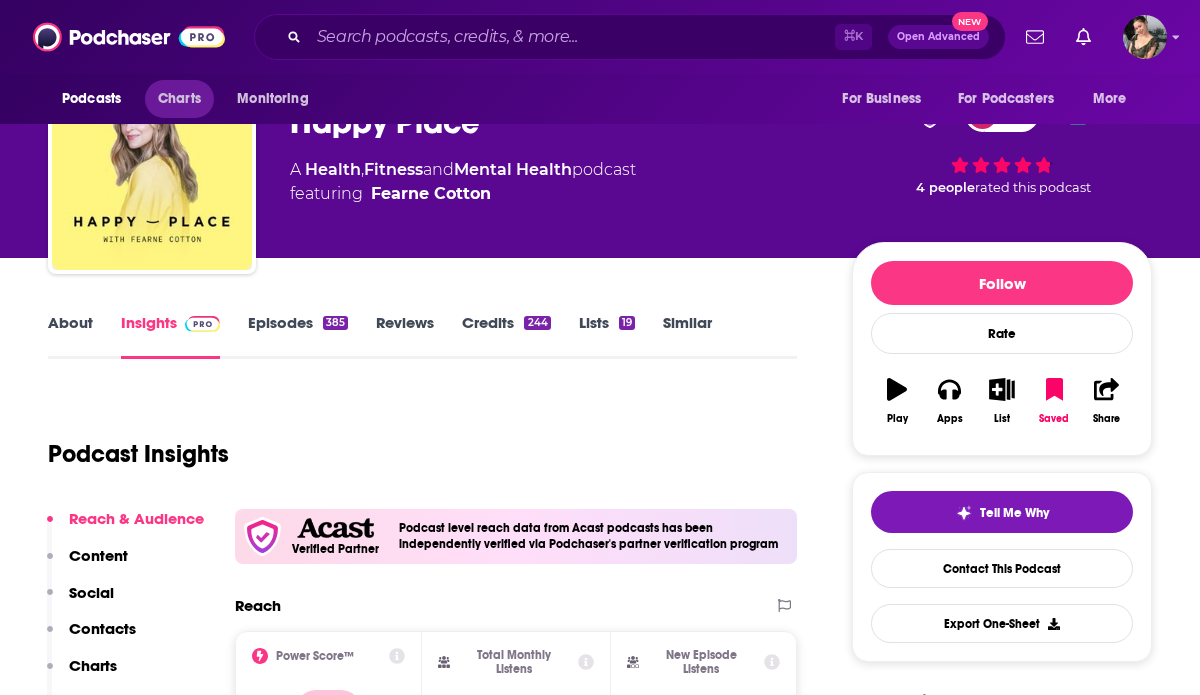 scroll, scrollTop: 0, scrollLeft: 0, axis: both 